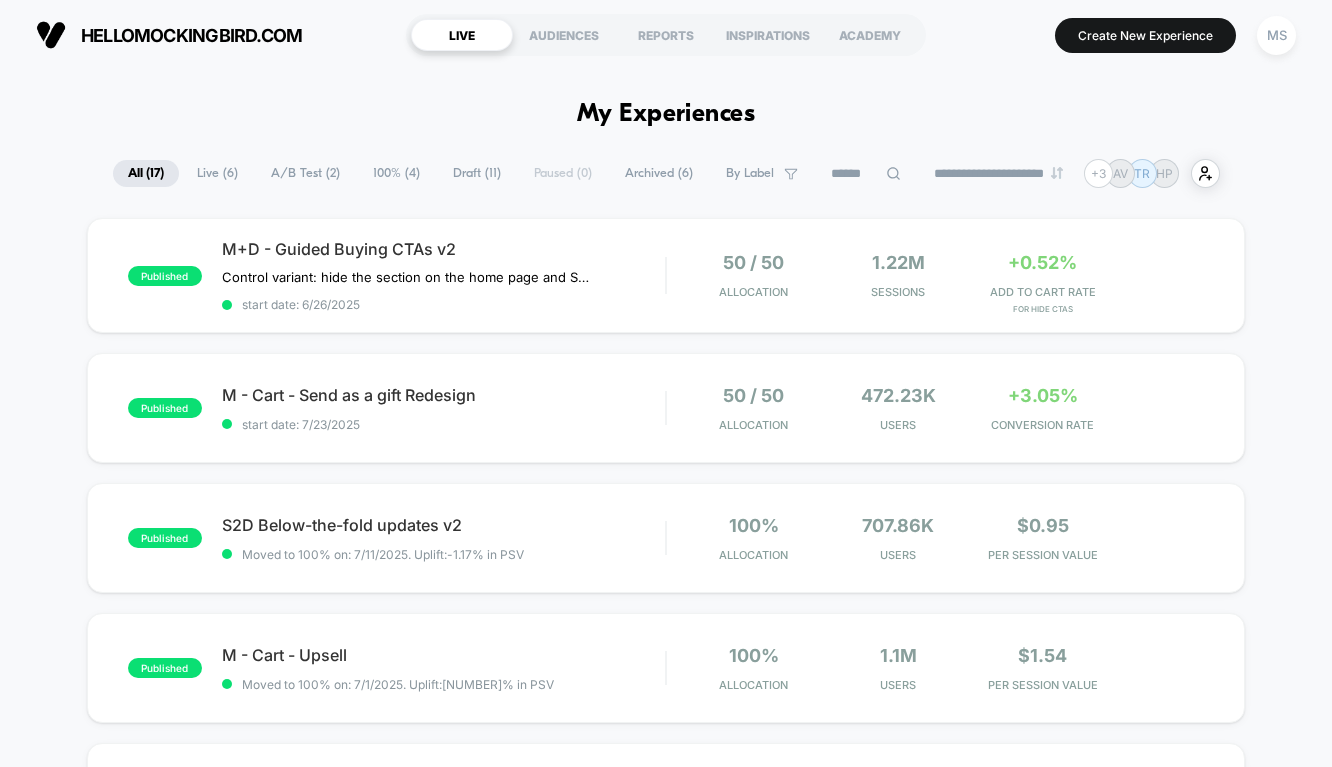 scroll, scrollTop: 0, scrollLeft: 0, axis: both 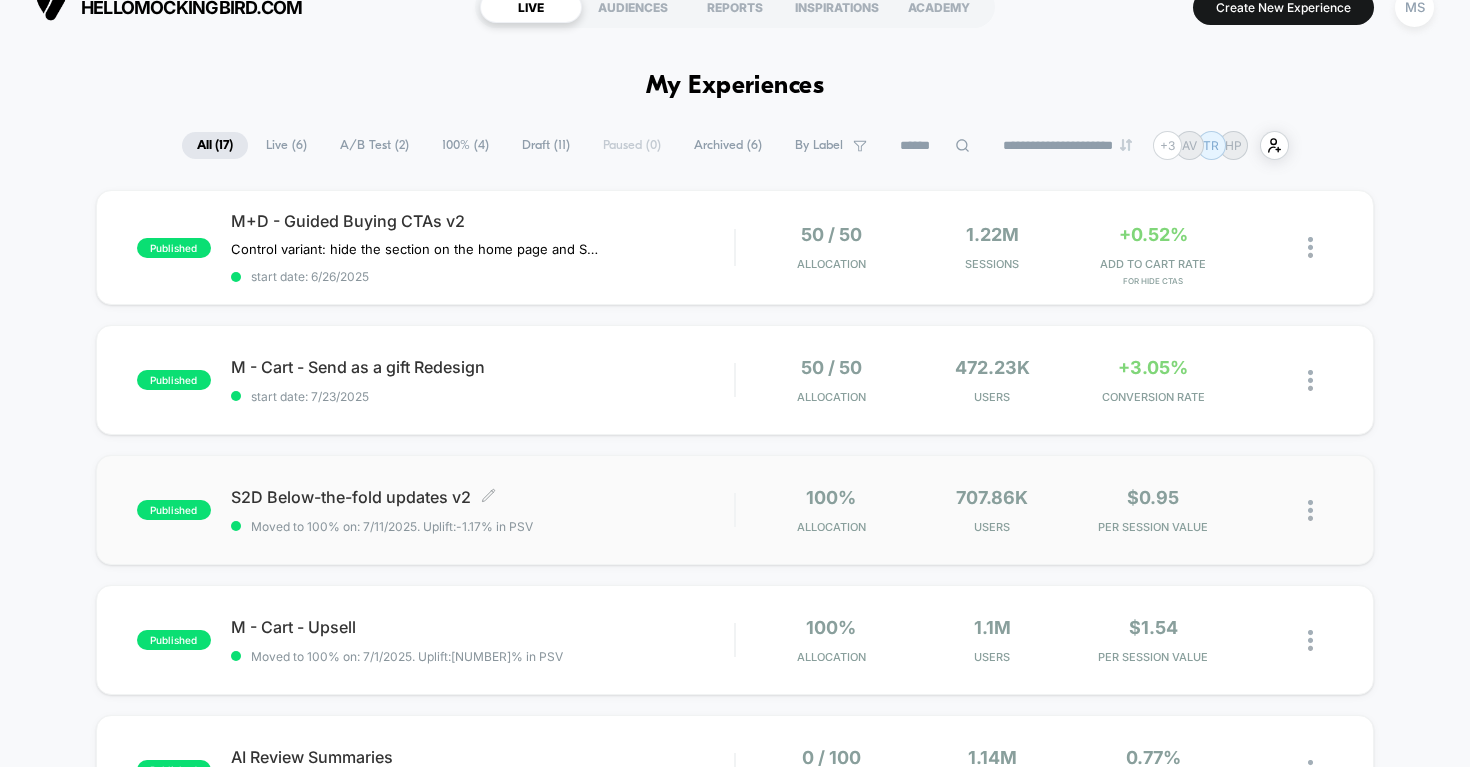 click on "S2D Below-the-fold updates v2 Click to edit experience details" at bounding box center (483, 497) 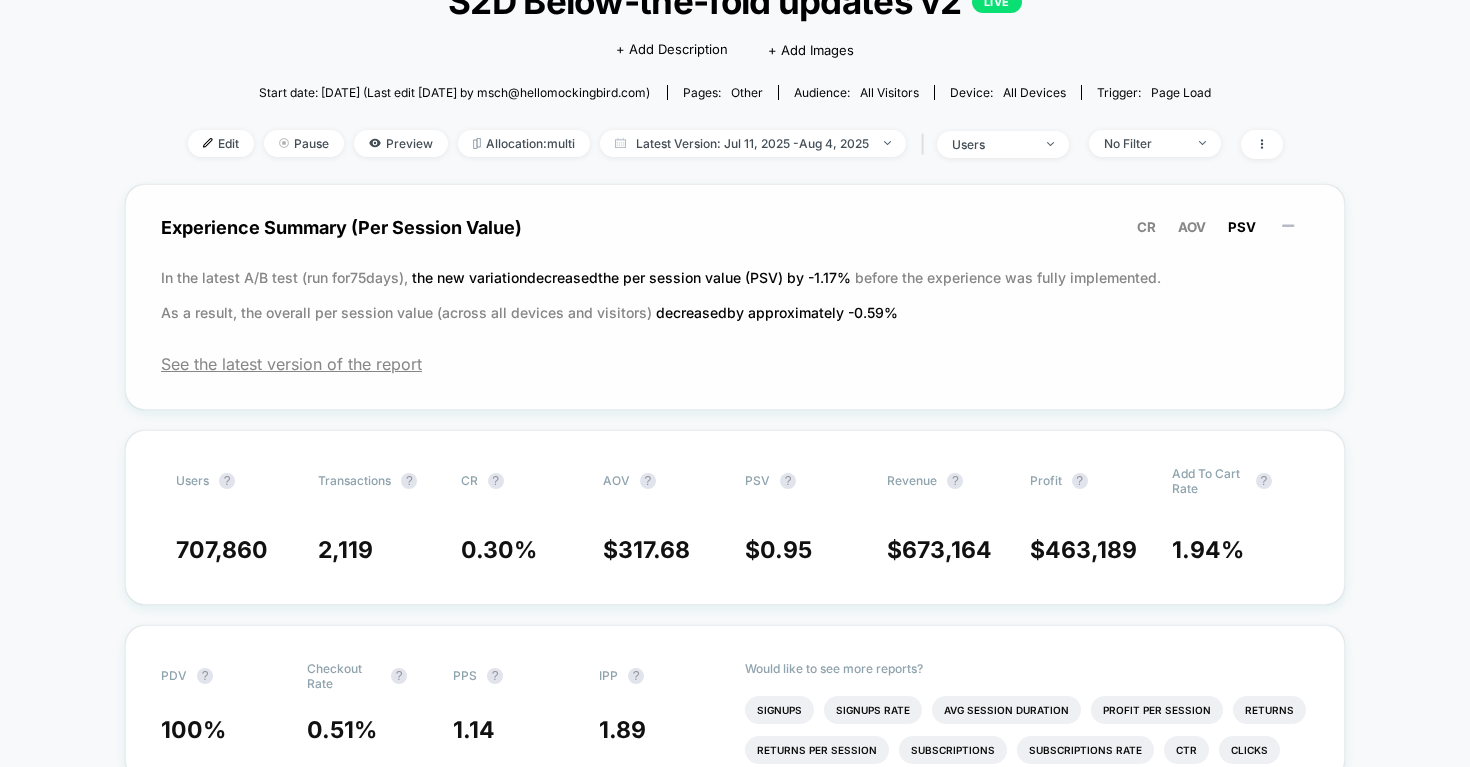 scroll, scrollTop: 155, scrollLeft: 0, axis: vertical 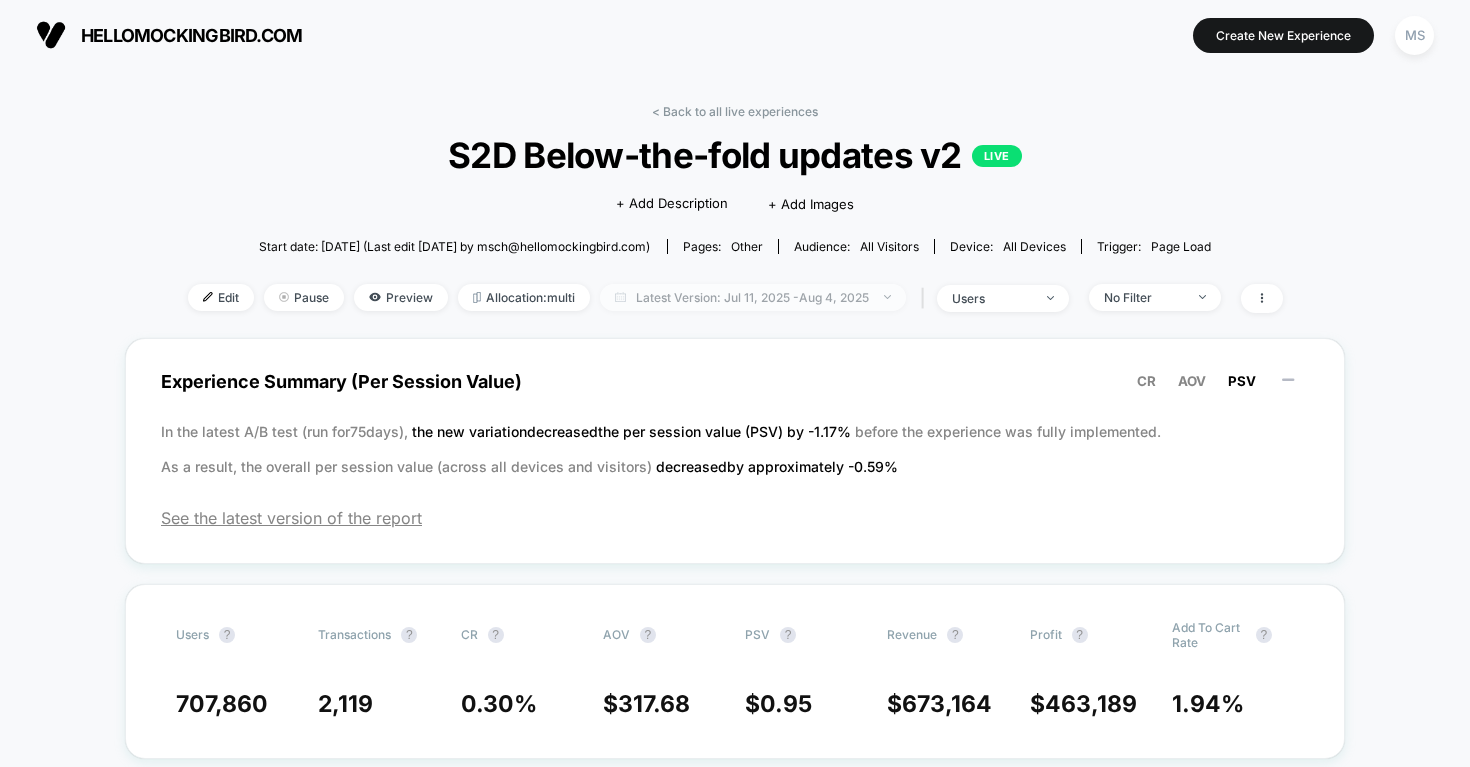 click on "Latest Version:     Jul 11, 2025    -    Aug 4, 2025" at bounding box center [753, 297] 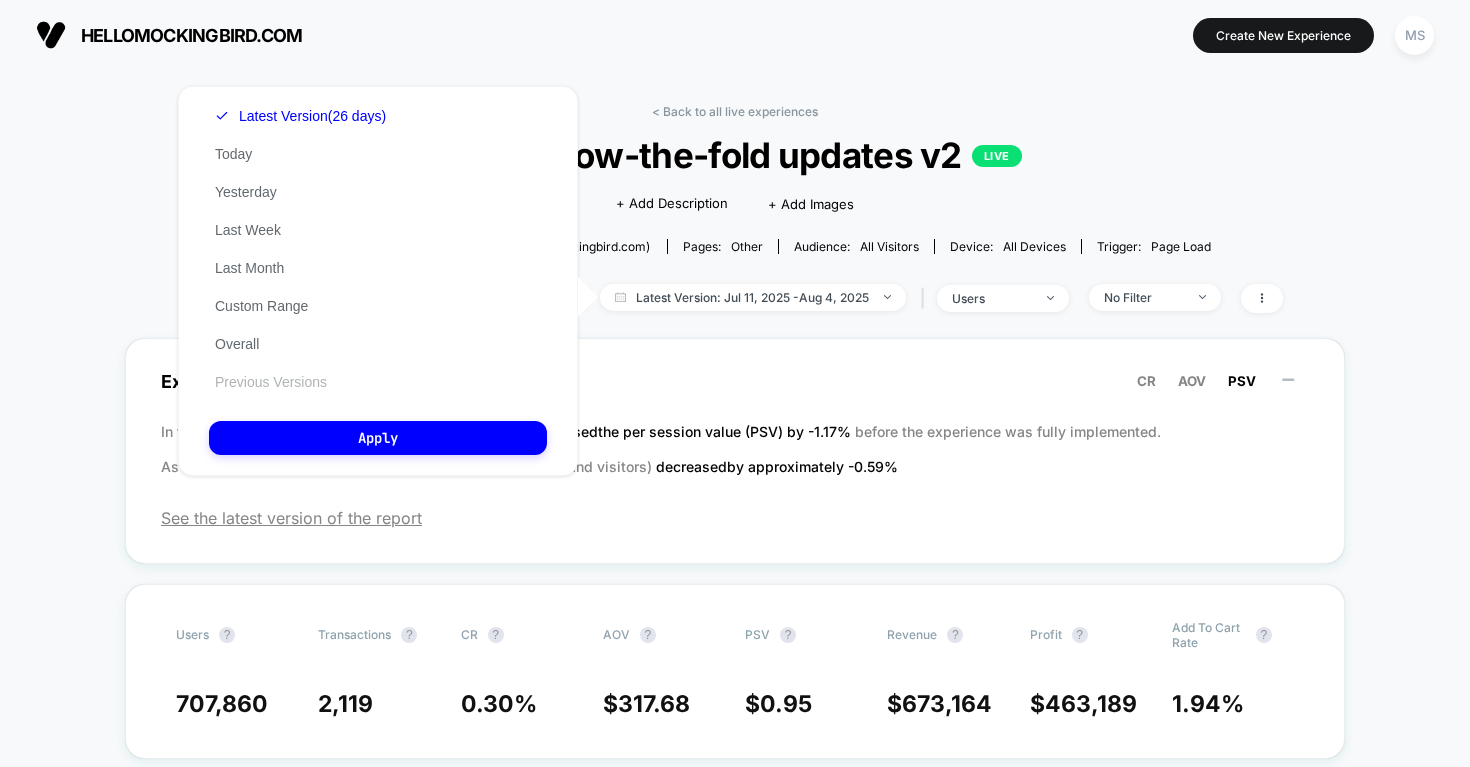 click on "Previous Versions" at bounding box center [271, 382] 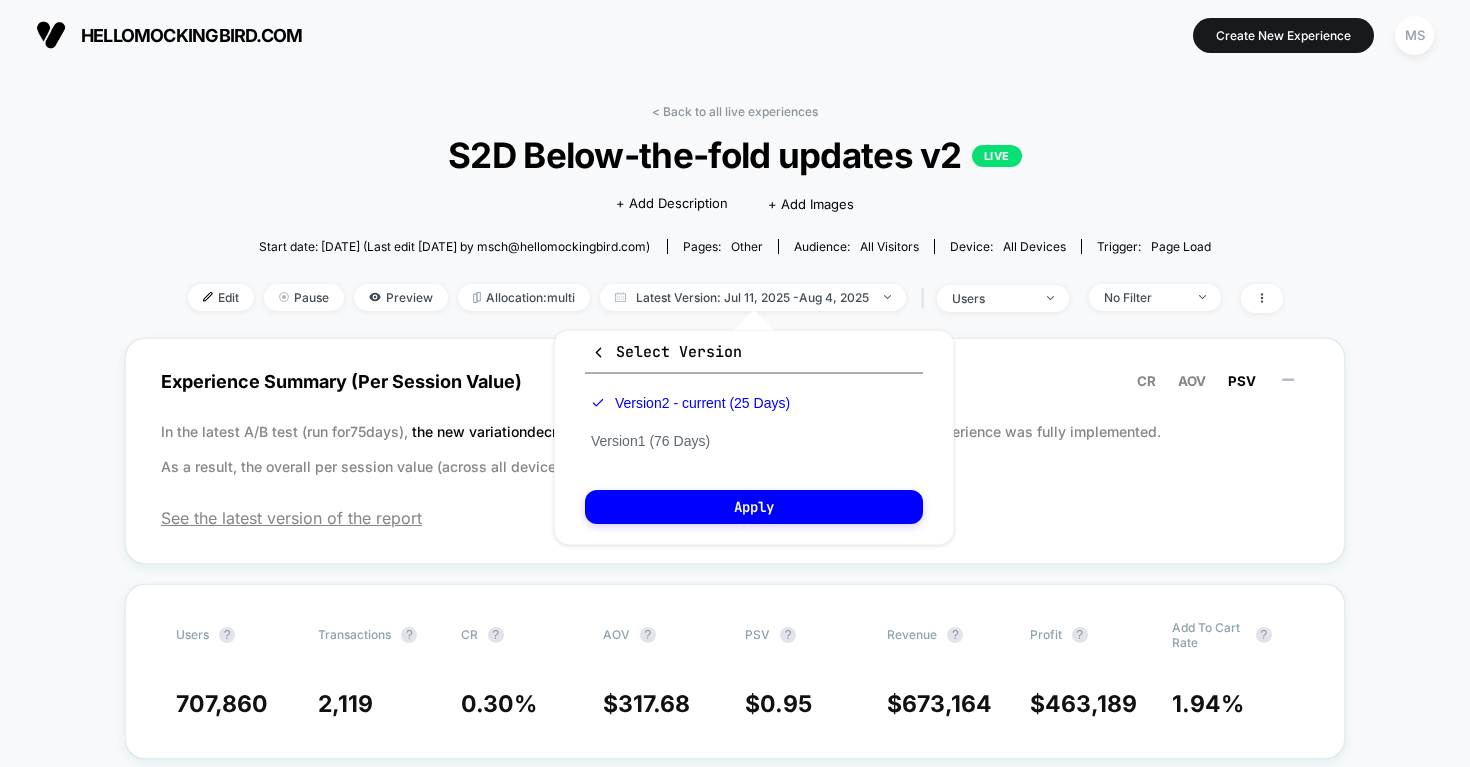 click on "Version  2   - current (25 Days) Version  1   (76 Days)" at bounding box center (690, 422) 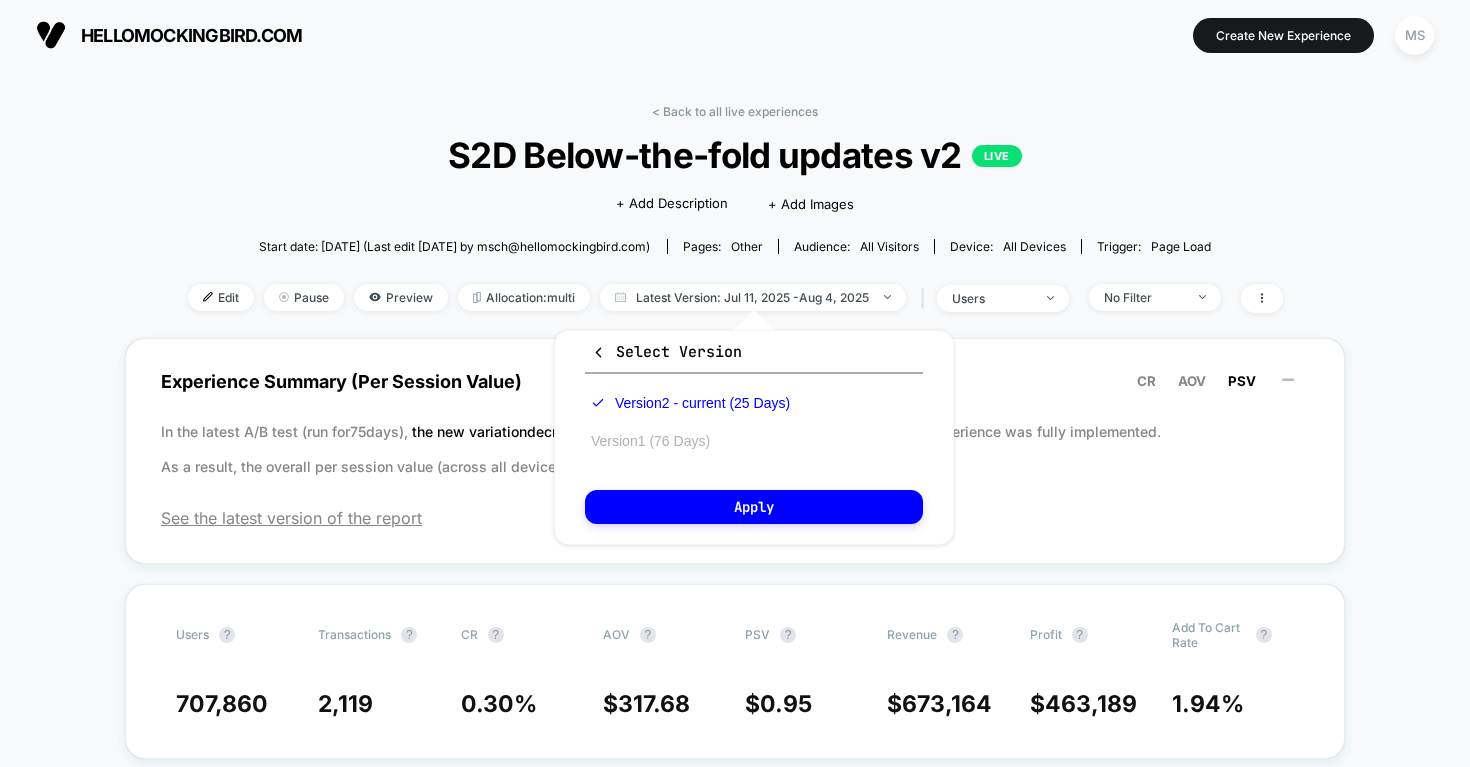 click on "Version  1   (76 Days)" at bounding box center [650, 441] 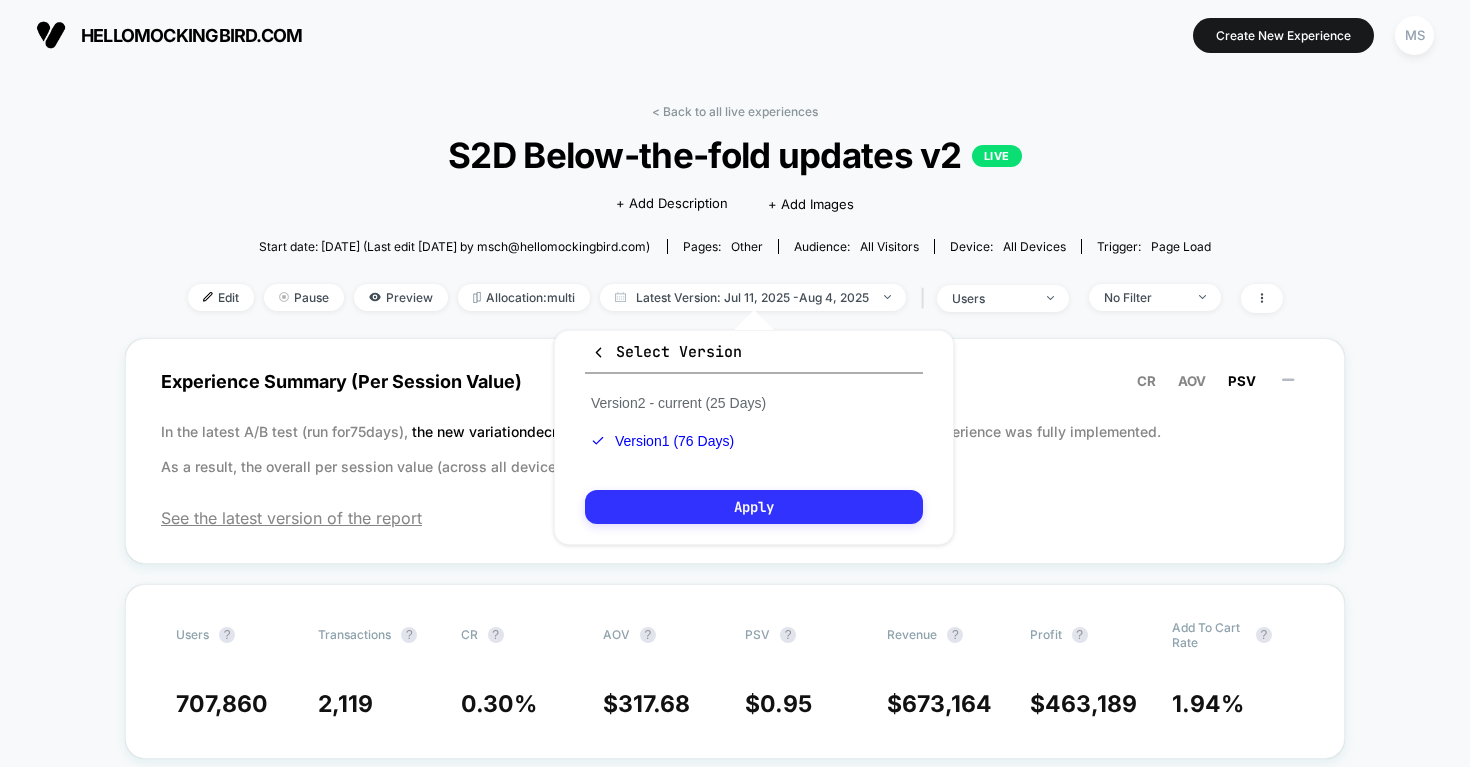 click on "Apply" at bounding box center (754, 507) 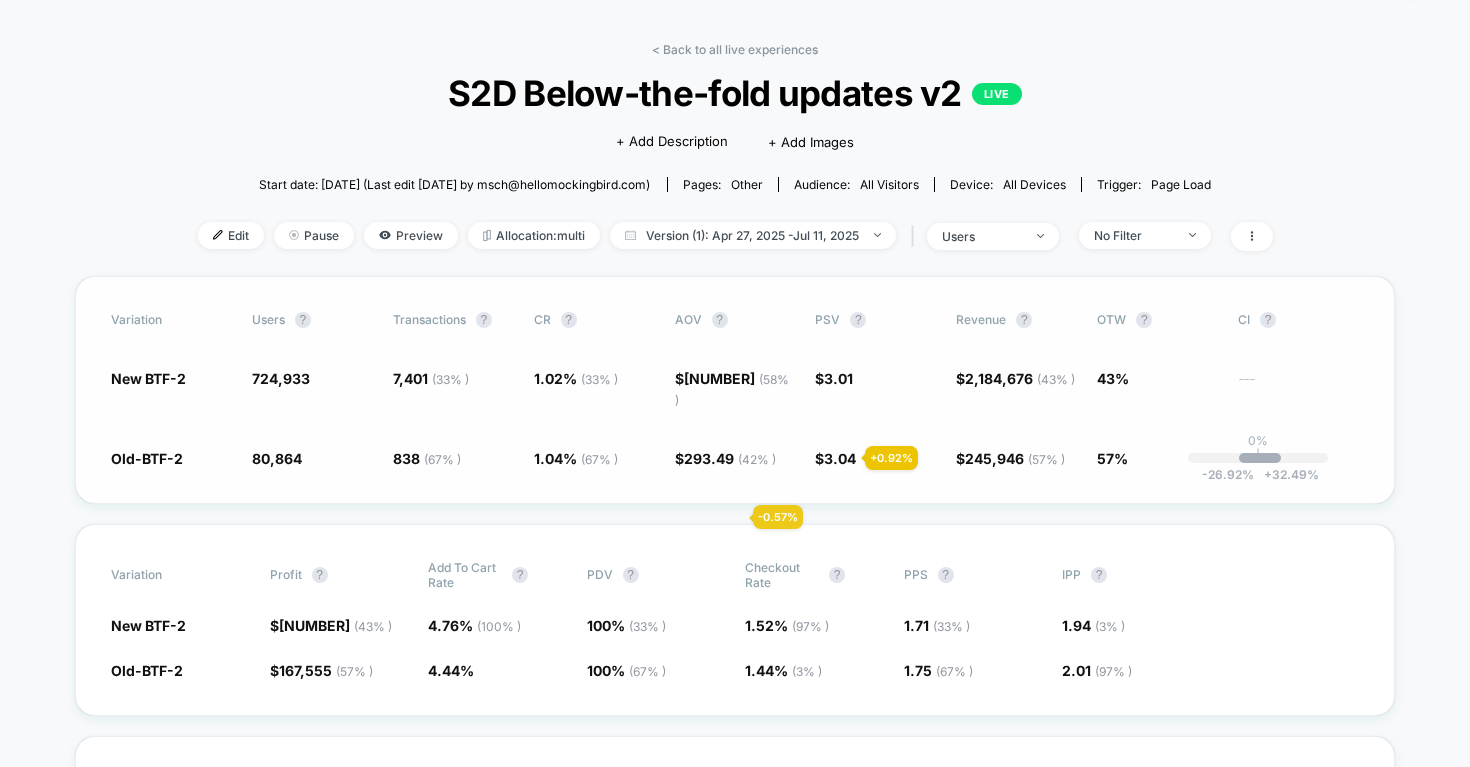 scroll, scrollTop: 64, scrollLeft: 0, axis: vertical 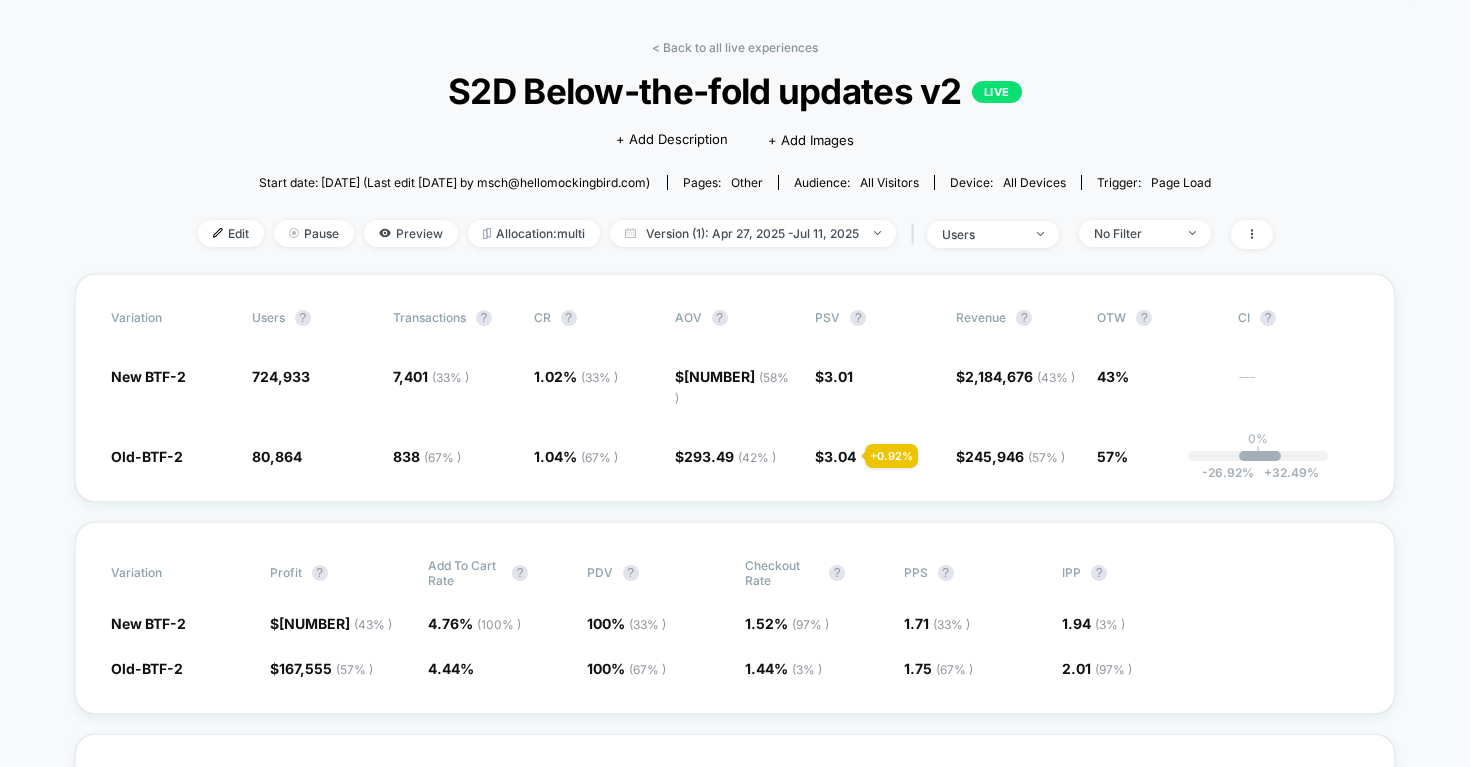 click on "Back to all live experiences  S2D Below-the-fold updates v2 LIVE Click to edit experience details + Add Description + Add Images Start date: [DATE] (Last edit [DATE] by msch@hellomockingbird.com) Pages: other Audience: All Visitors Device: all devices Trigger: Page Load Edit Pause  Preview Allocation:  multi Version (1):     [DATE]    -    [DATE] |   users   No Filter" at bounding box center (735, 157) 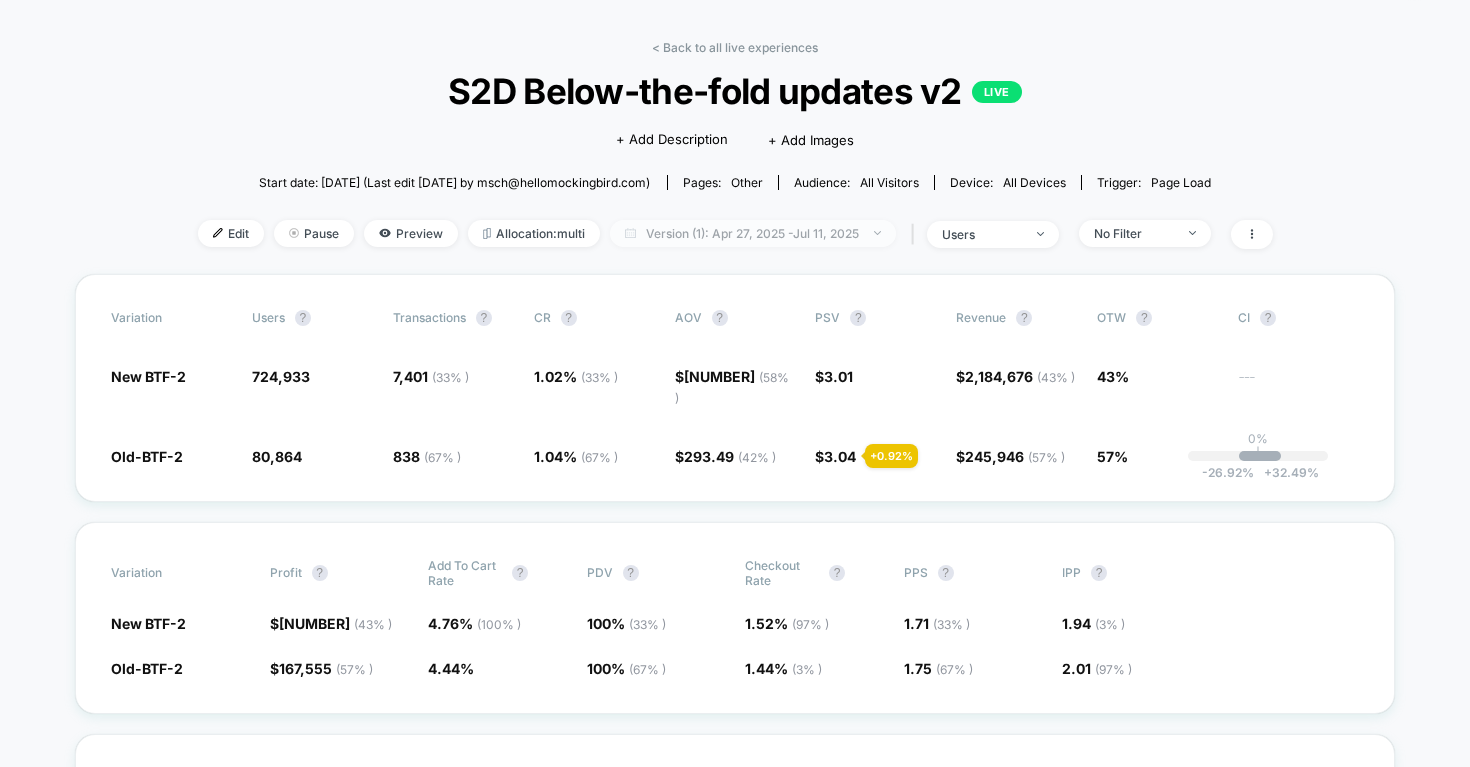 click on "Version (1):     Apr 27, 2025    -    Jul 11, 2025" at bounding box center [753, 233] 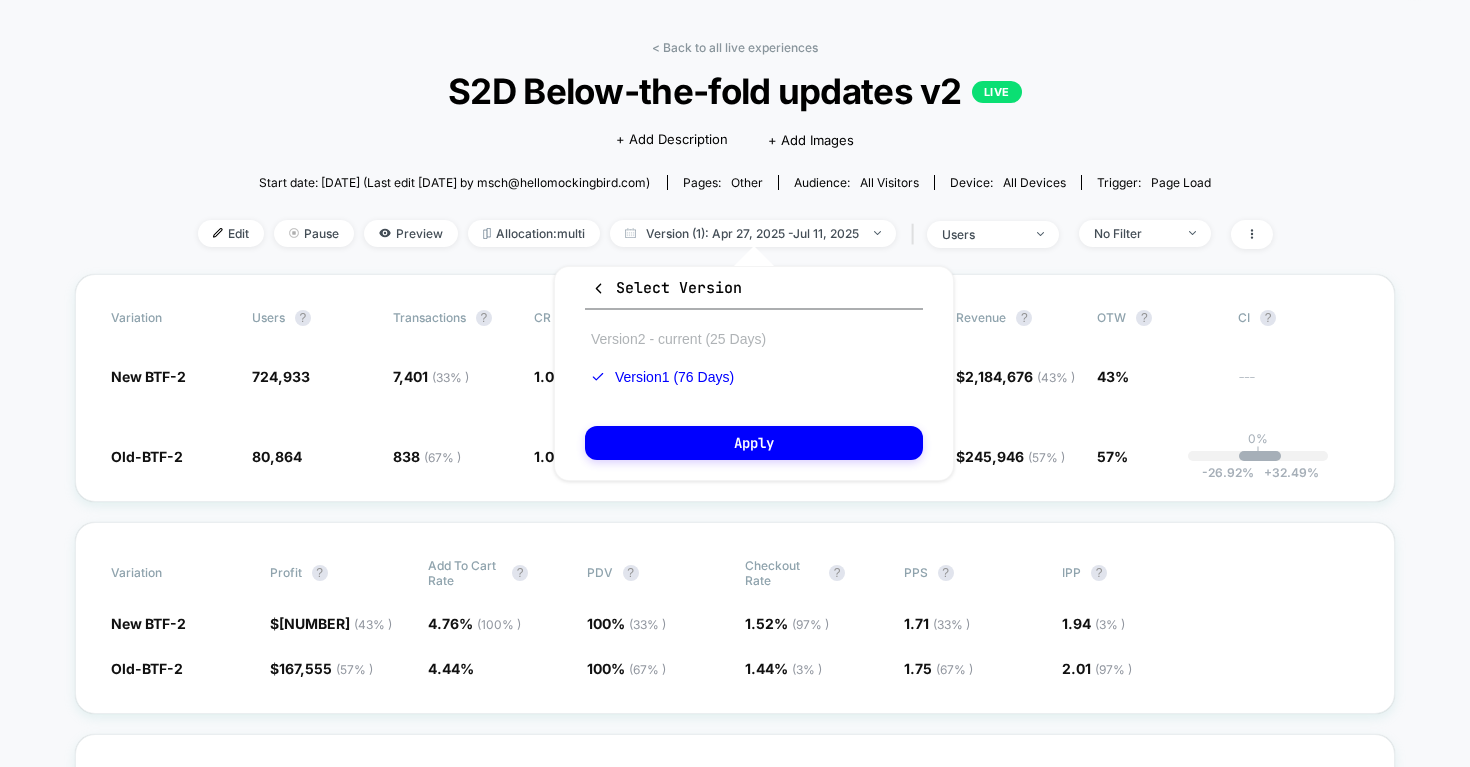 click on "Version  2   - current (25 Days)" at bounding box center (678, 339) 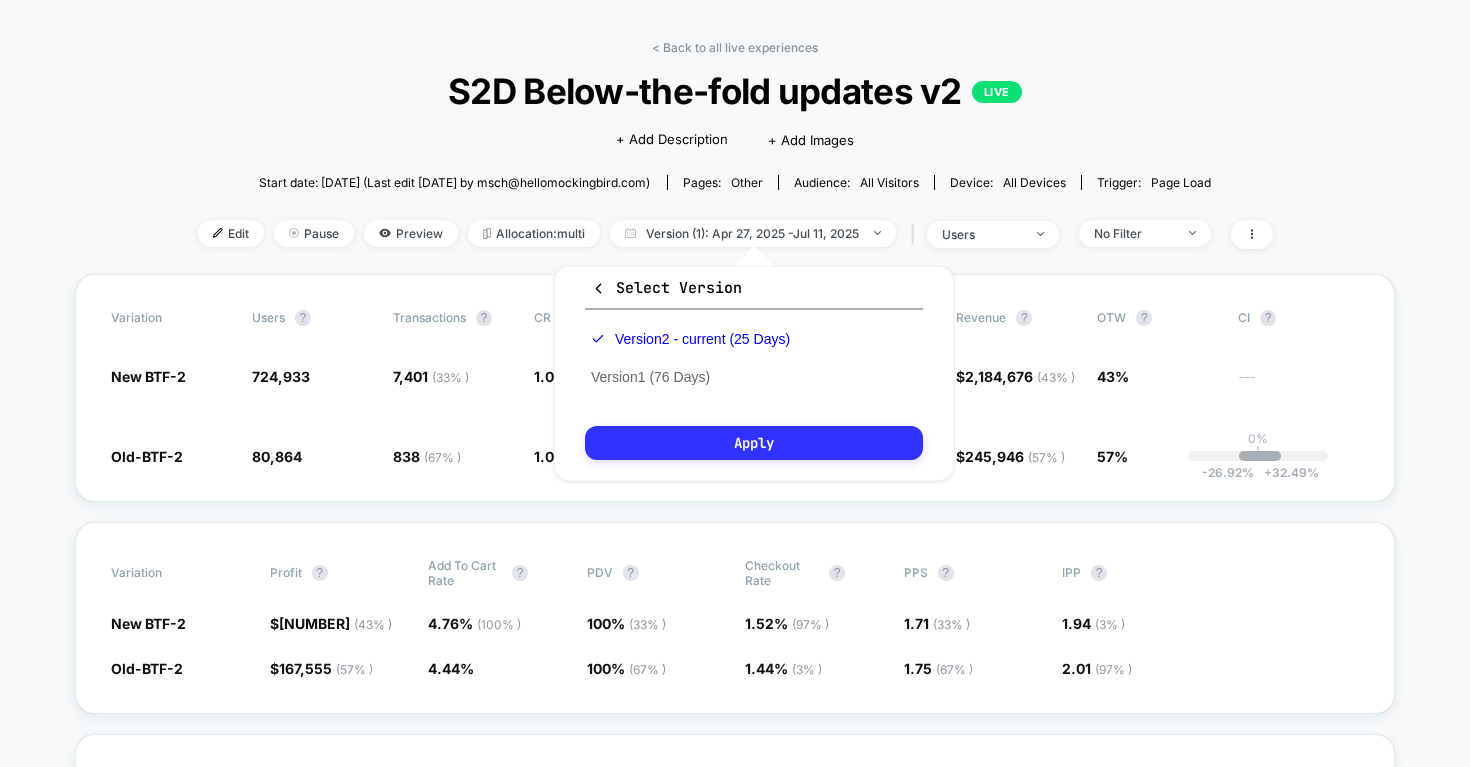 click on "Apply" at bounding box center (754, 443) 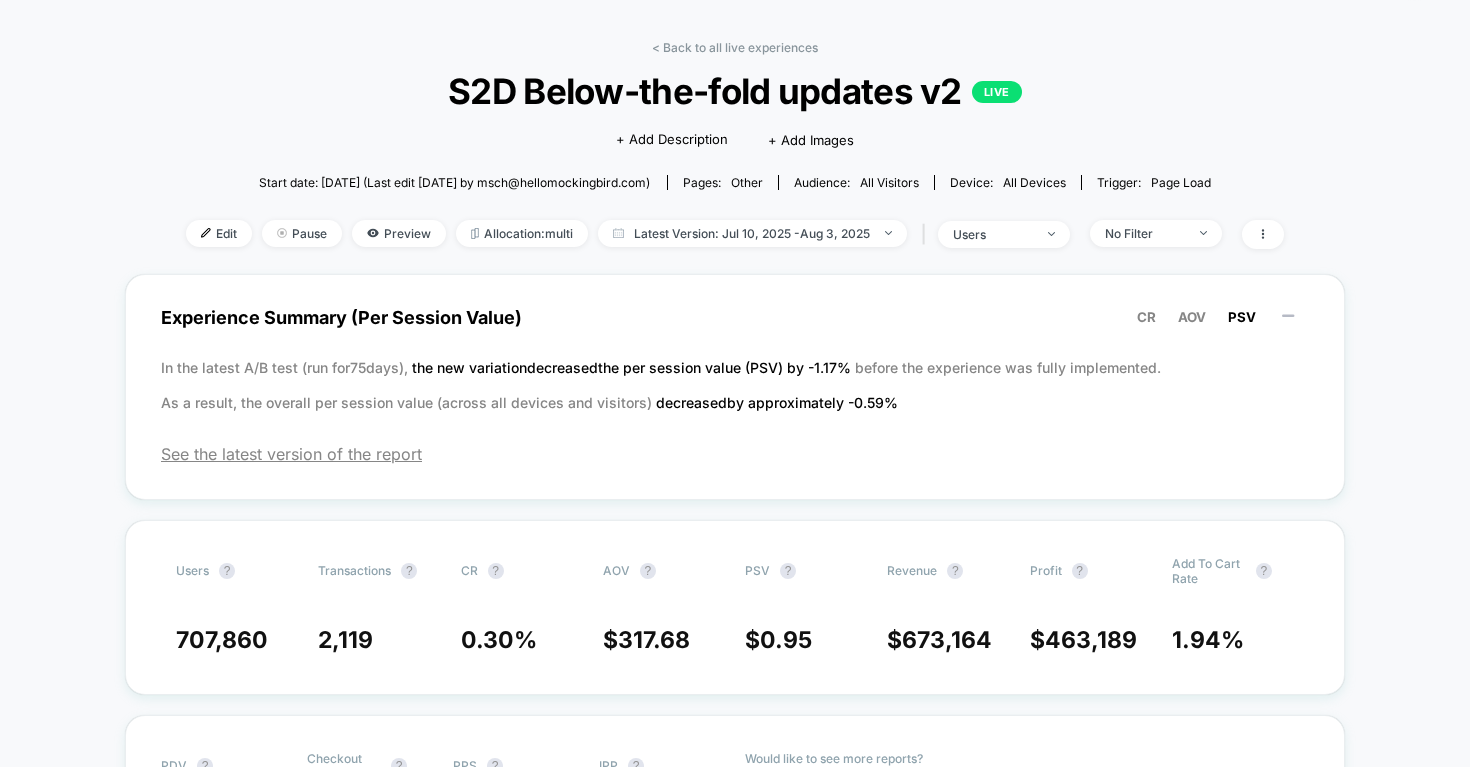 scroll, scrollTop: 68, scrollLeft: 0, axis: vertical 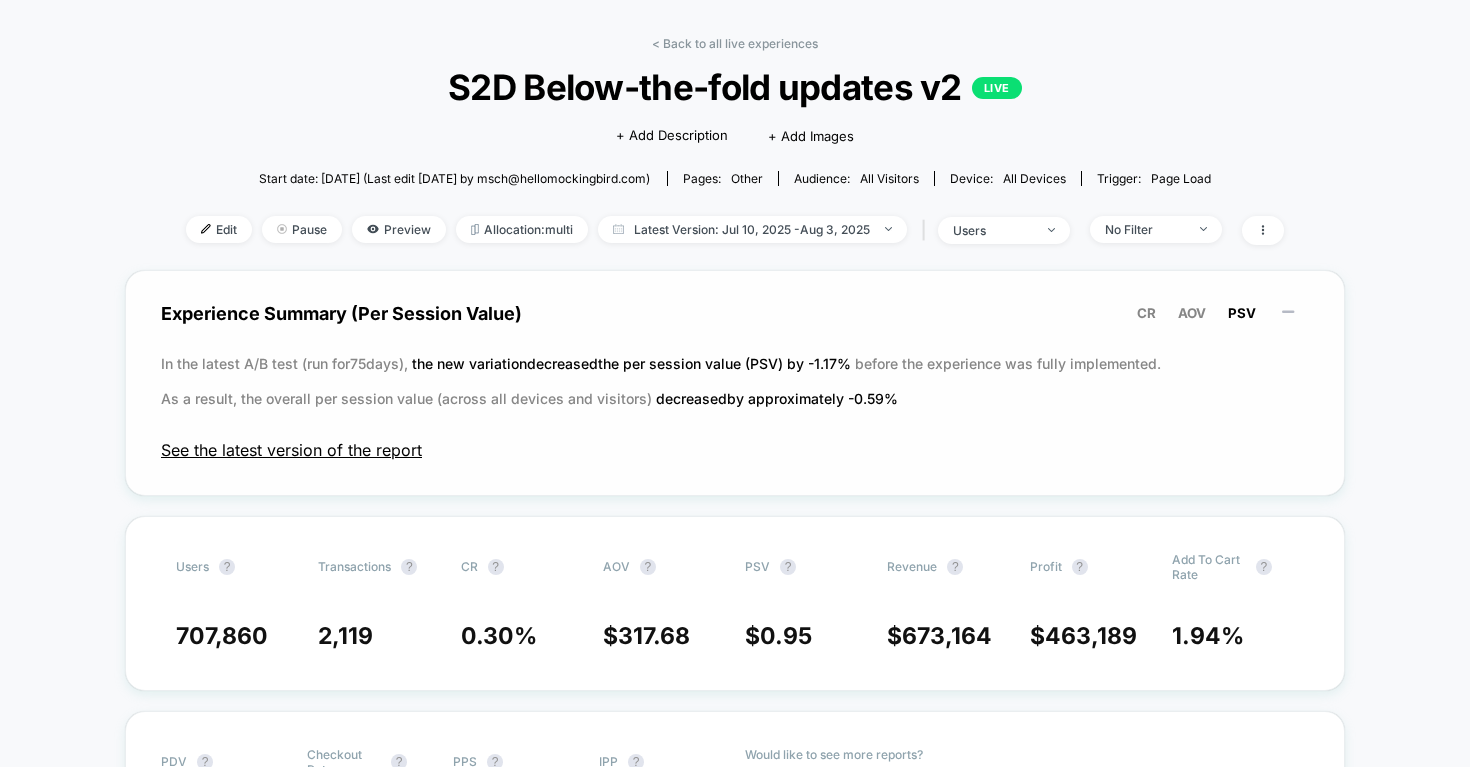drag, startPoint x: 756, startPoint y: 285, endPoint x: 783, endPoint y: 445, distance: 162.26213 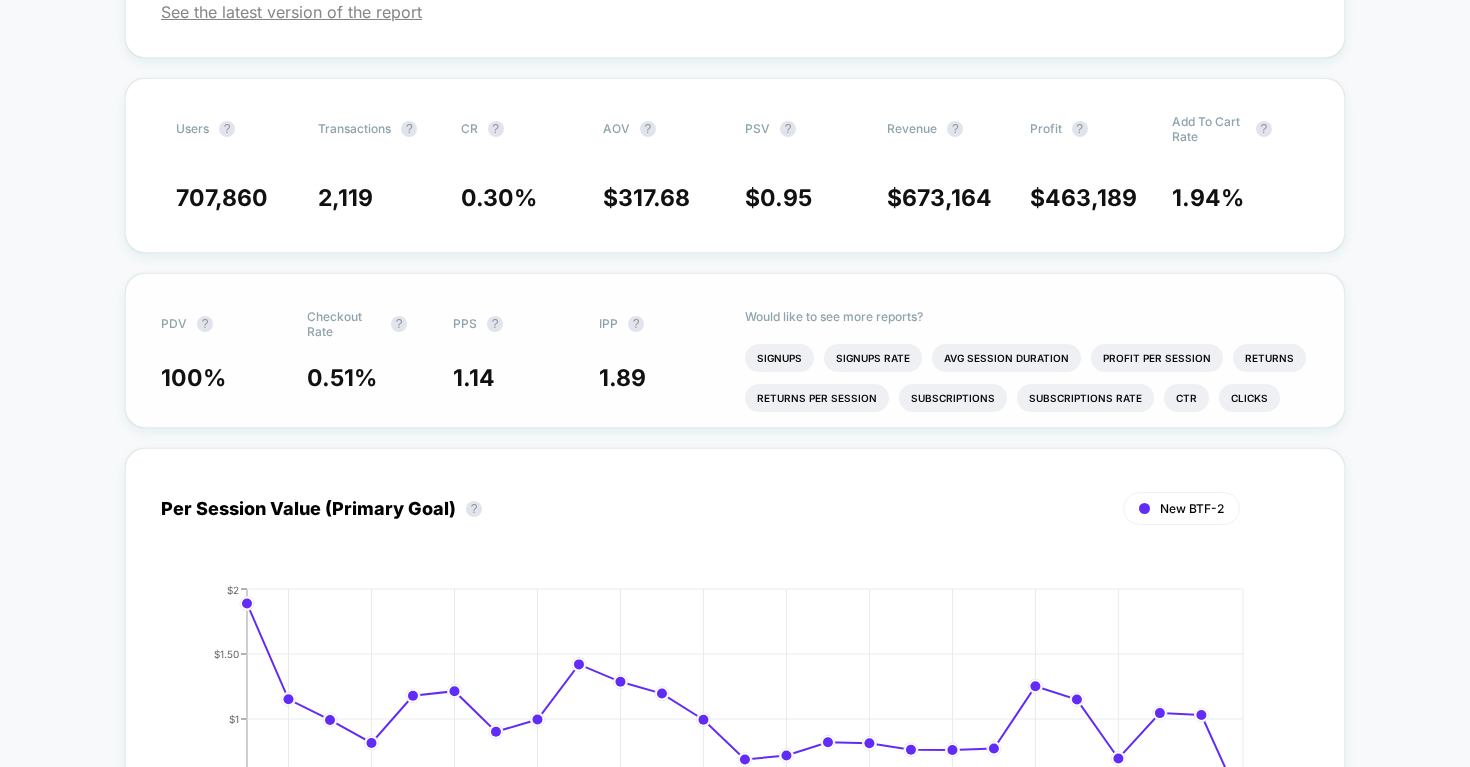 scroll, scrollTop: 515, scrollLeft: 0, axis: vertical 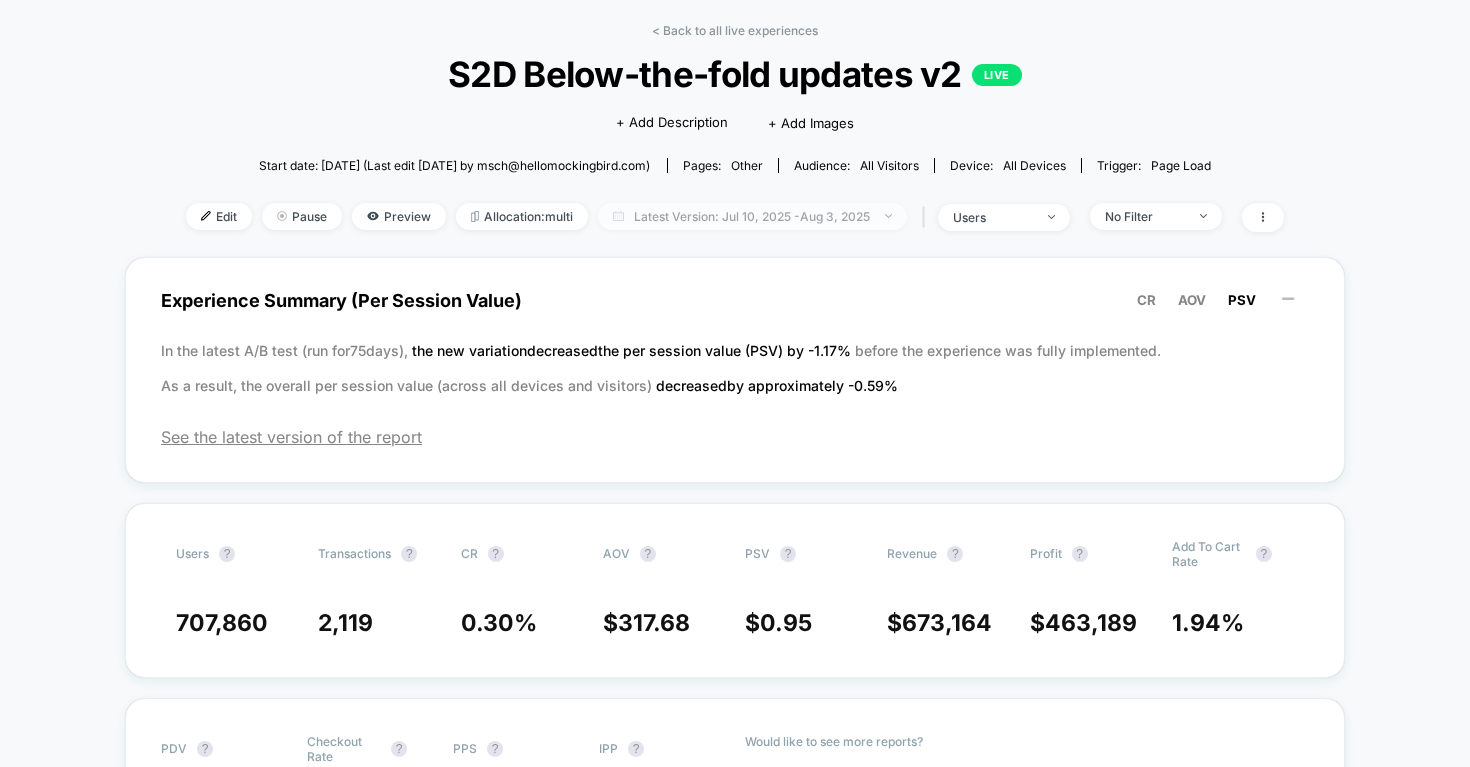 click on "Latest Version:     Jul 10, 2025    -    Aug 3, 2025" at bounding box center (752, 216) 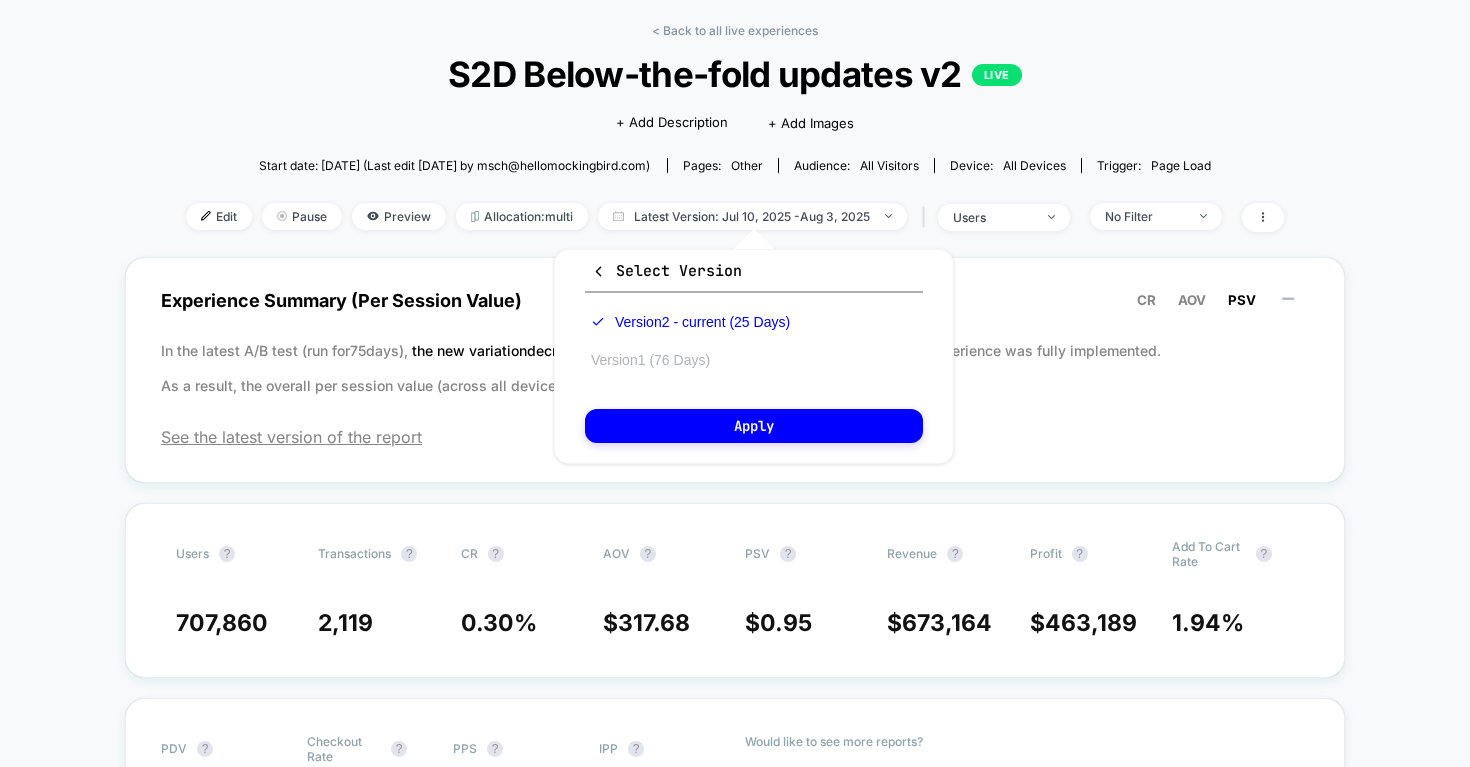 click on "Version  1   (76 Days)" at bounding box center (650, 360) 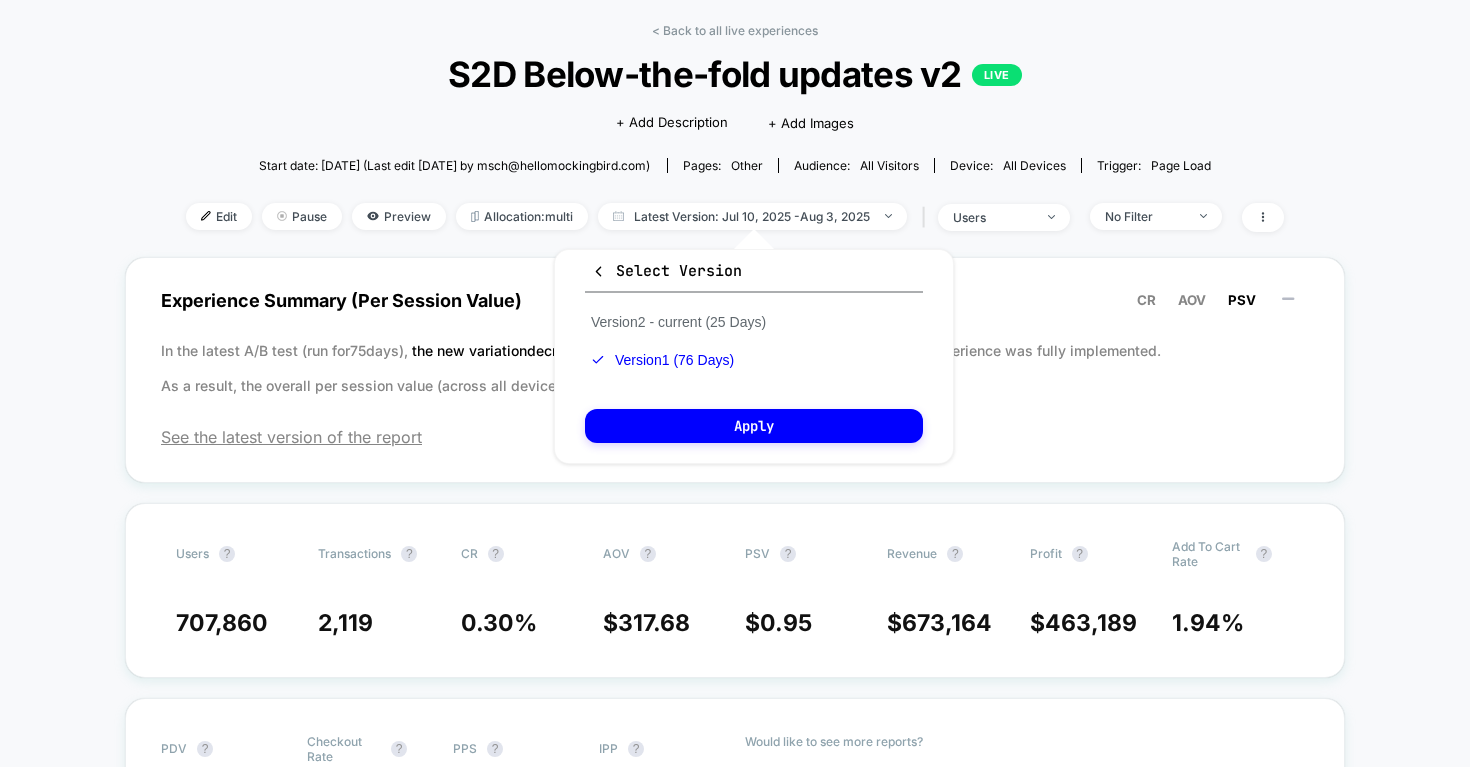 click on "Select Version Version  2   - current (25 Days) Version  1   (76 Days) Apply" at bounding box center [754, 356] 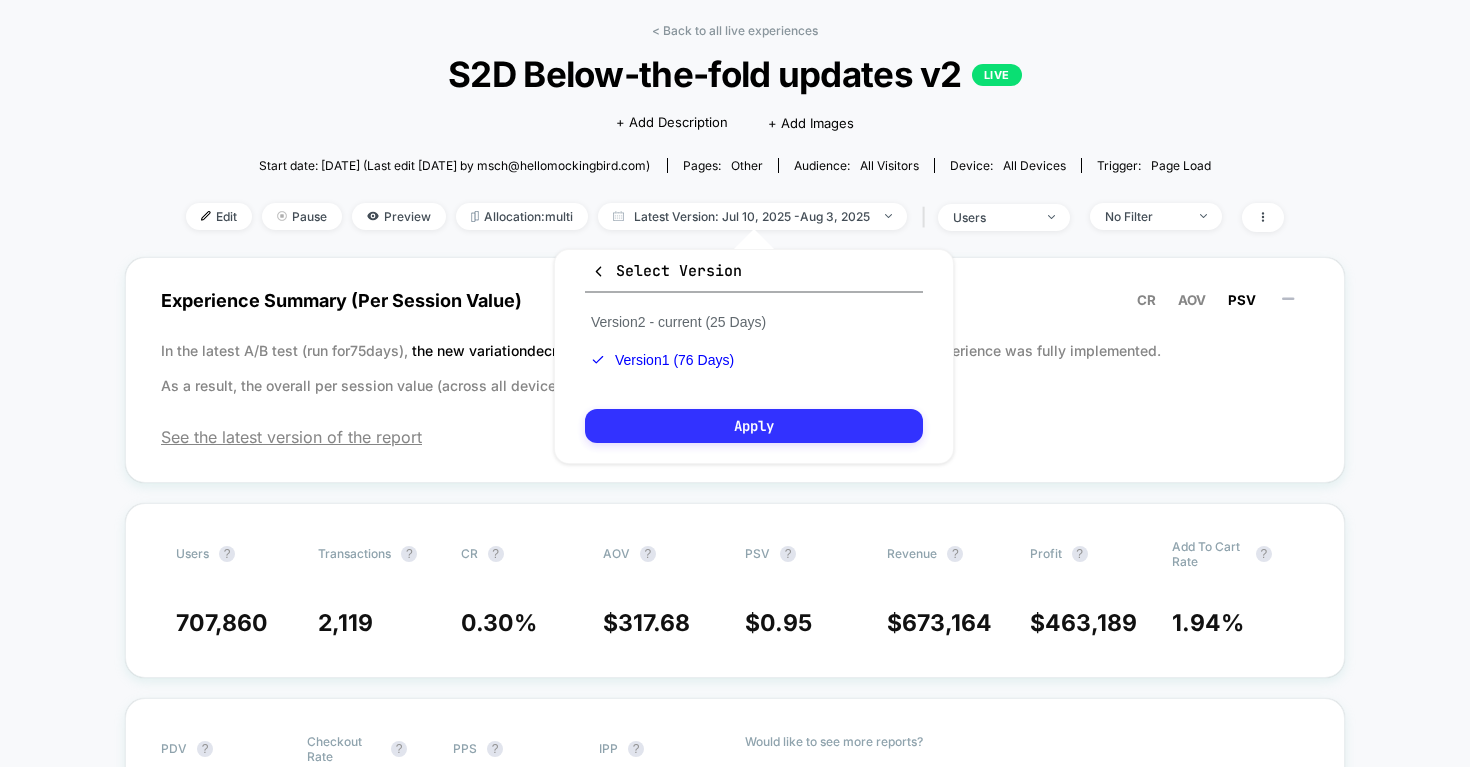 click on "Apply" at bounding box center (754, 426) 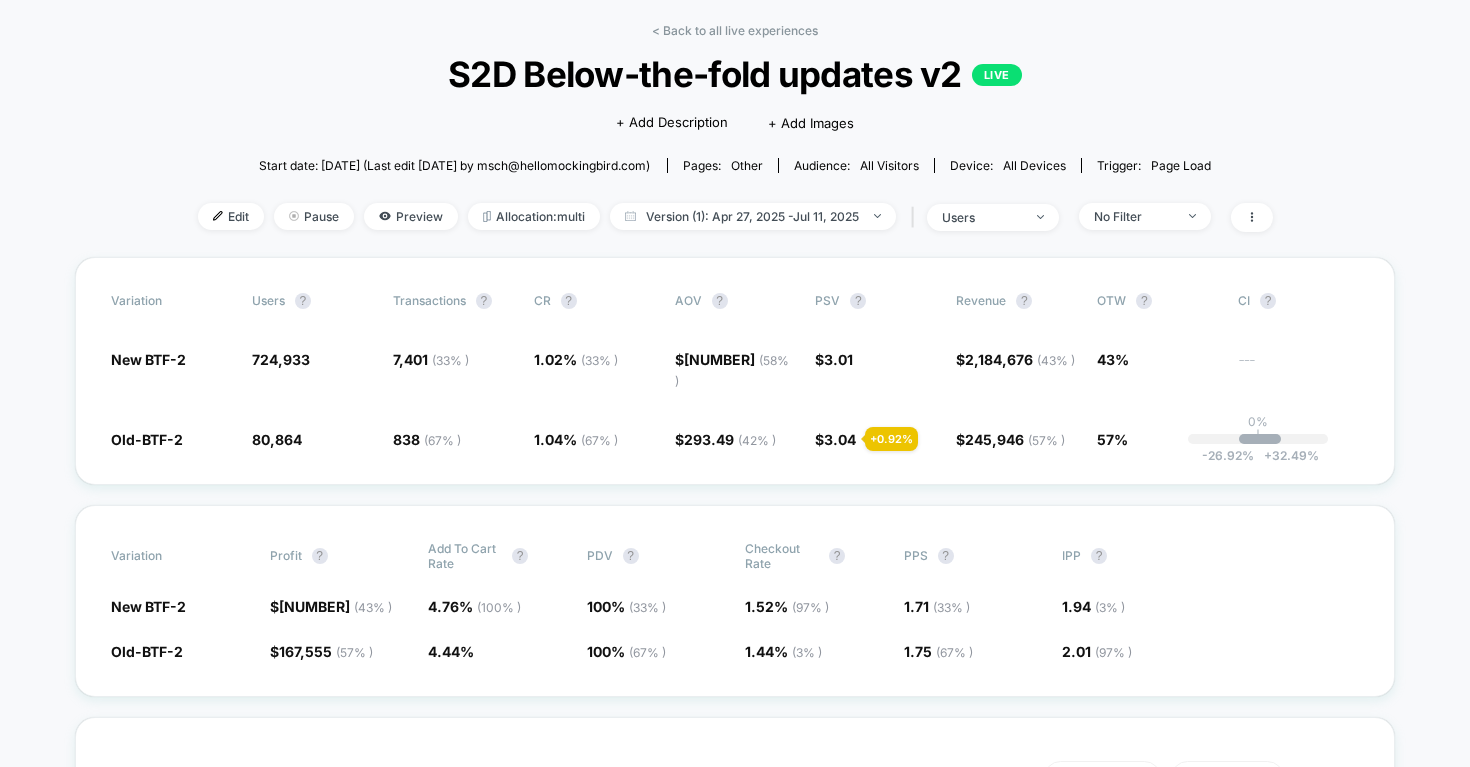 scroll, scrollTop: 0, scrollLeft: 0, axis: both 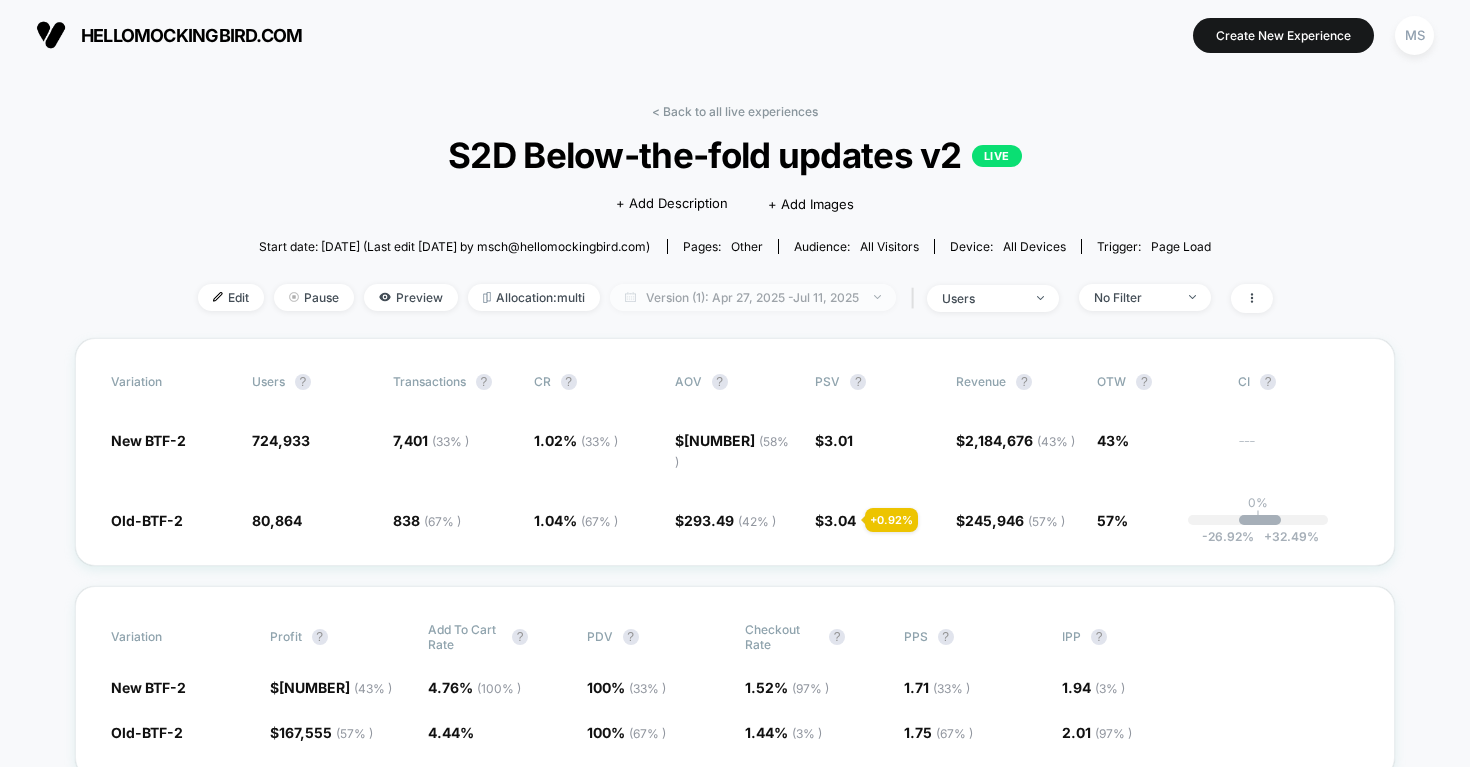 click on "Version (1):     Apr 27, 2025    -    Jul 11, 2025" at bounding box center (753, 297) 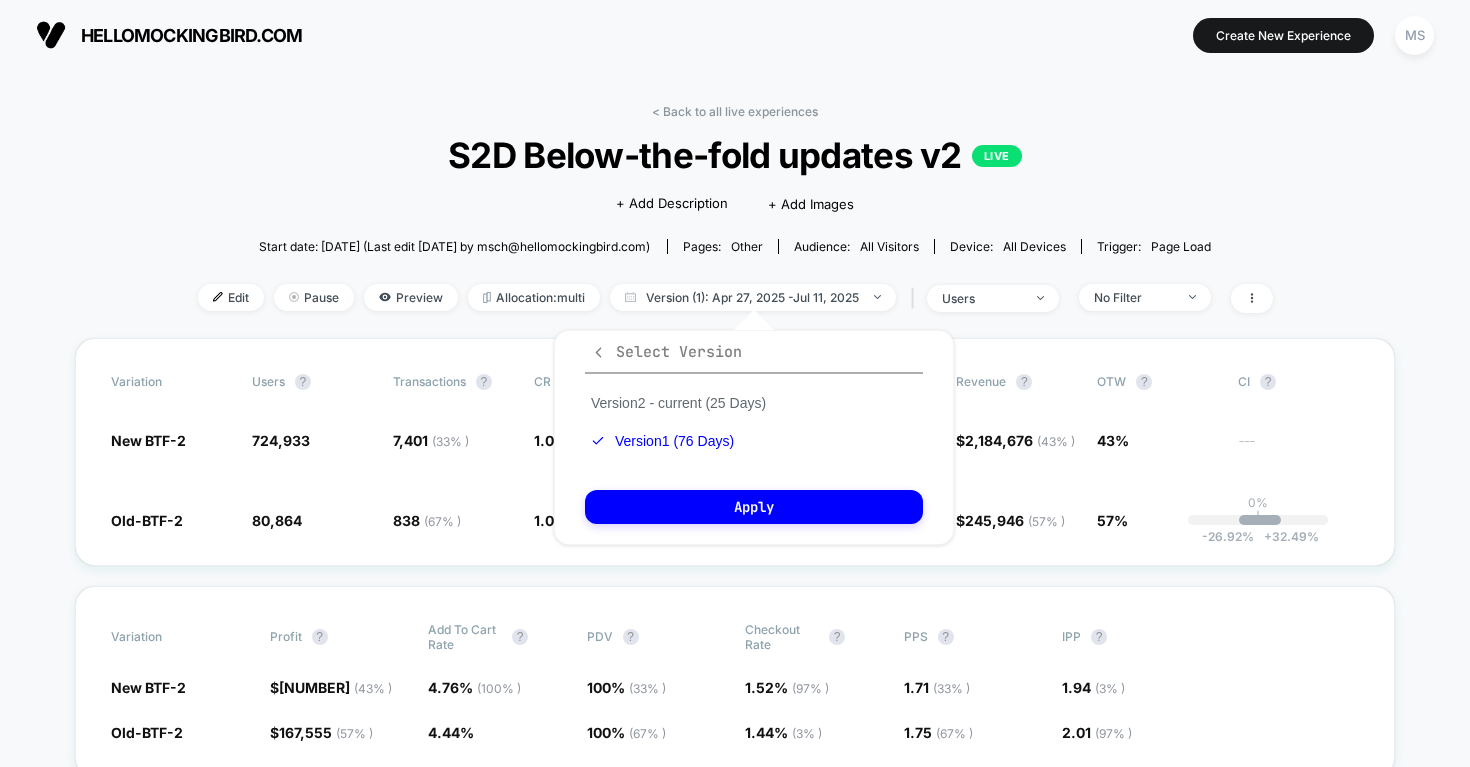 click 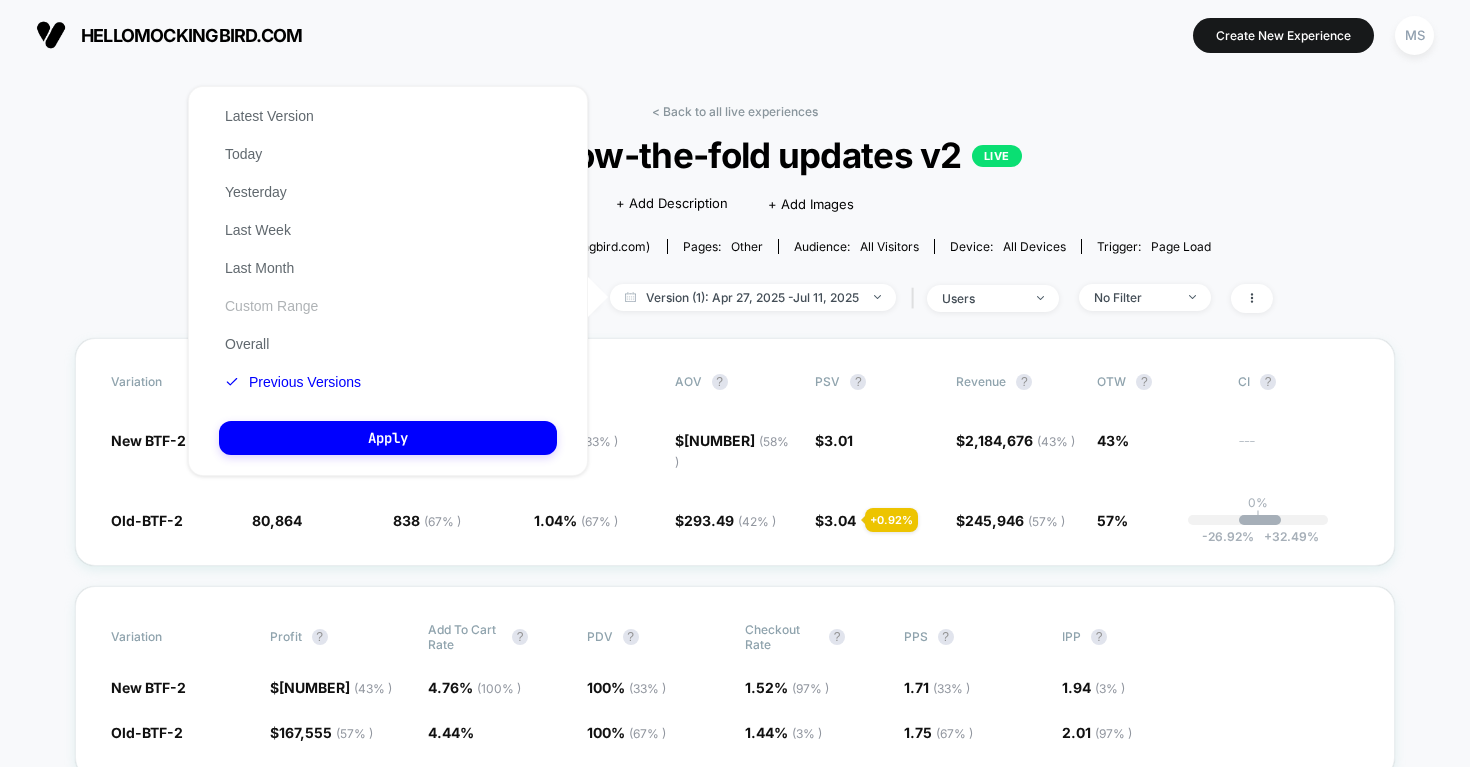 click on "Custom Range" at bounding box center [271, 306] 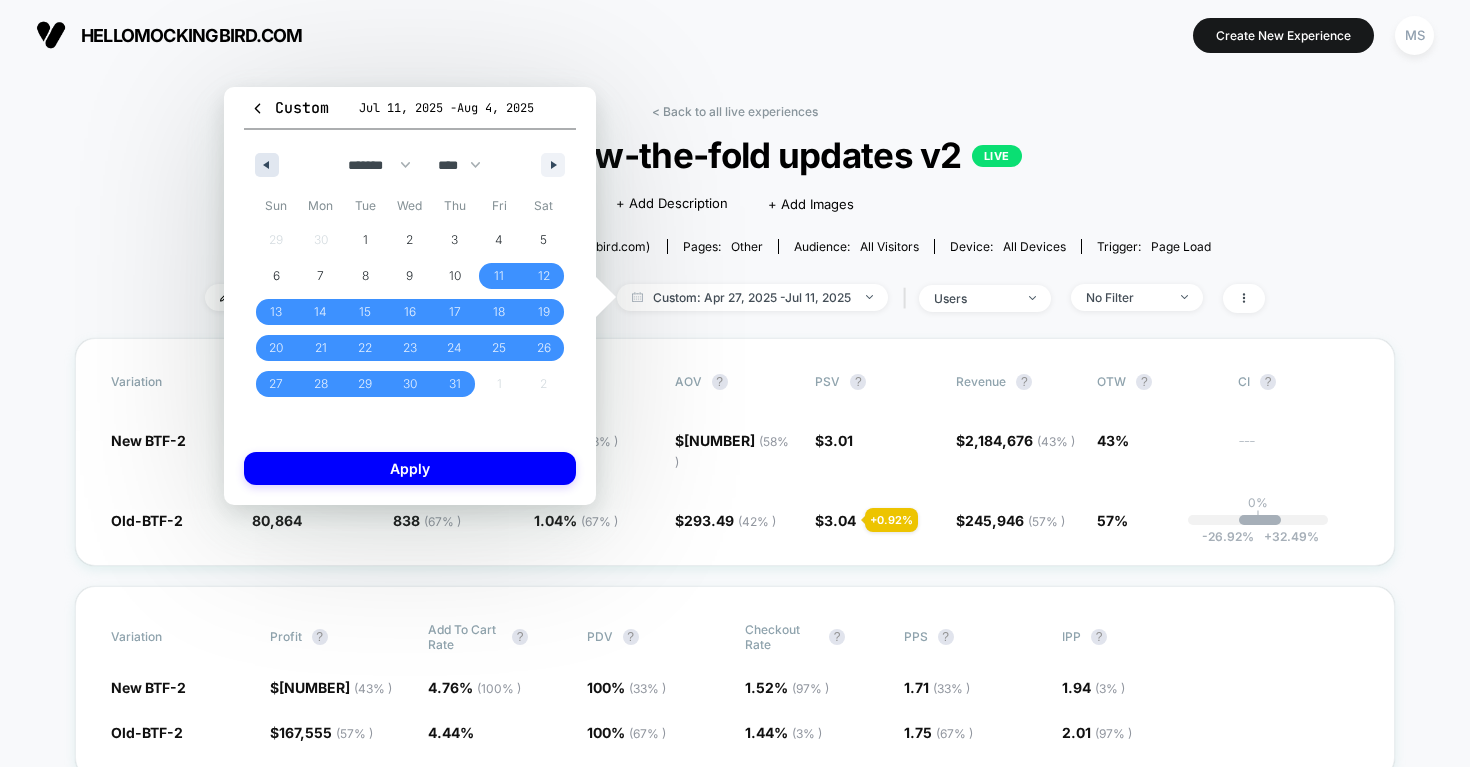 click at bounding box center [267, 165] 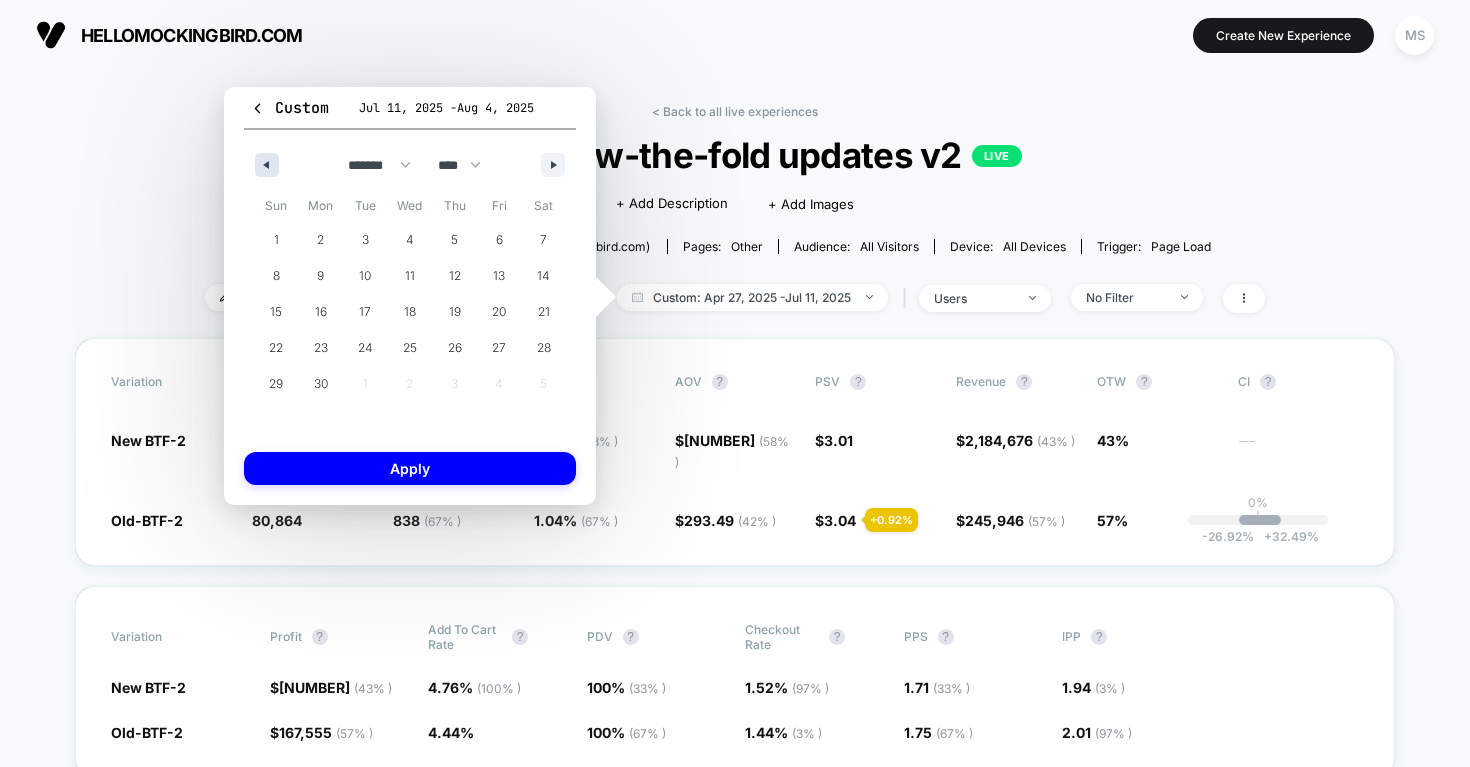 click at bounding box center [267, 165] 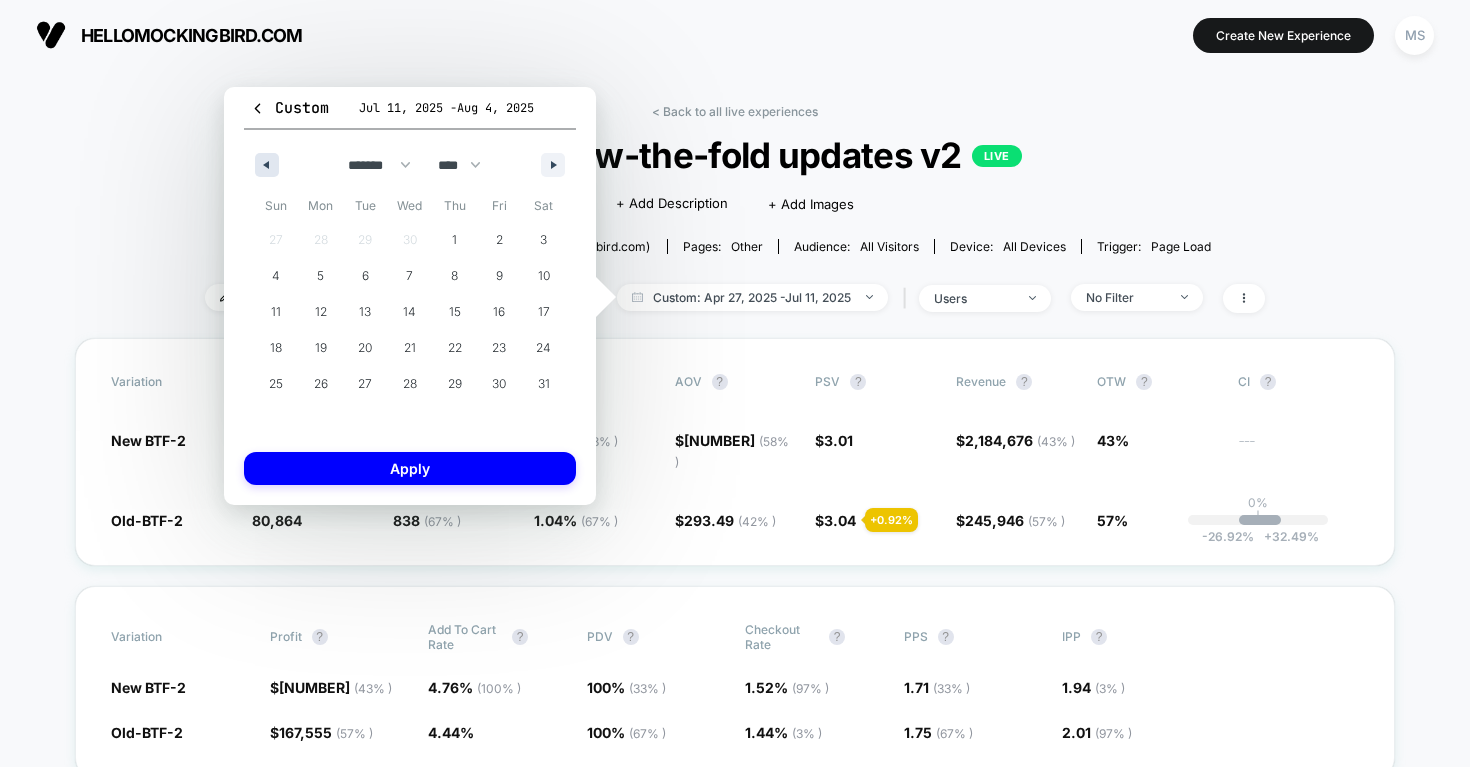 click at bounding box center (267, 165) 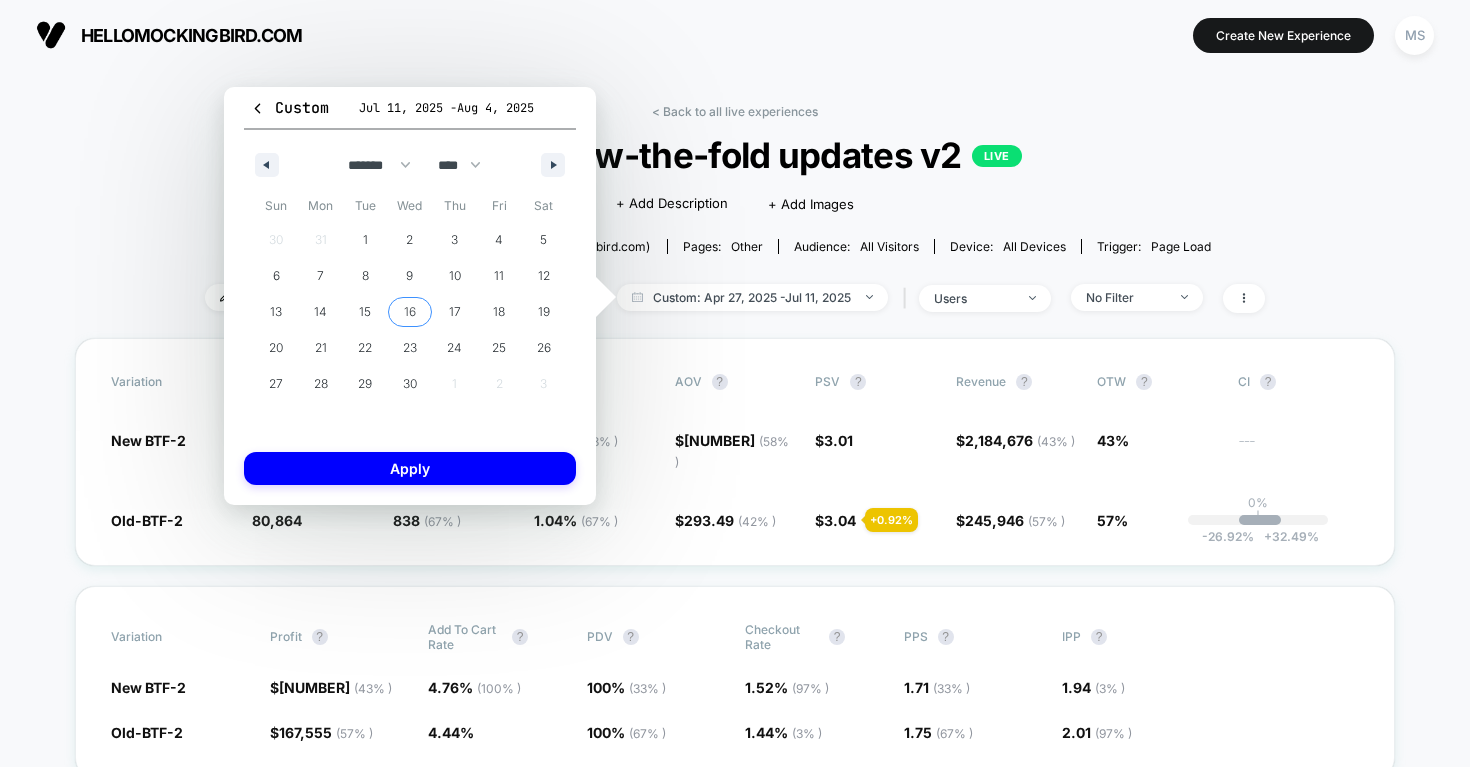 click on "16" at bounding box center (410, 312) 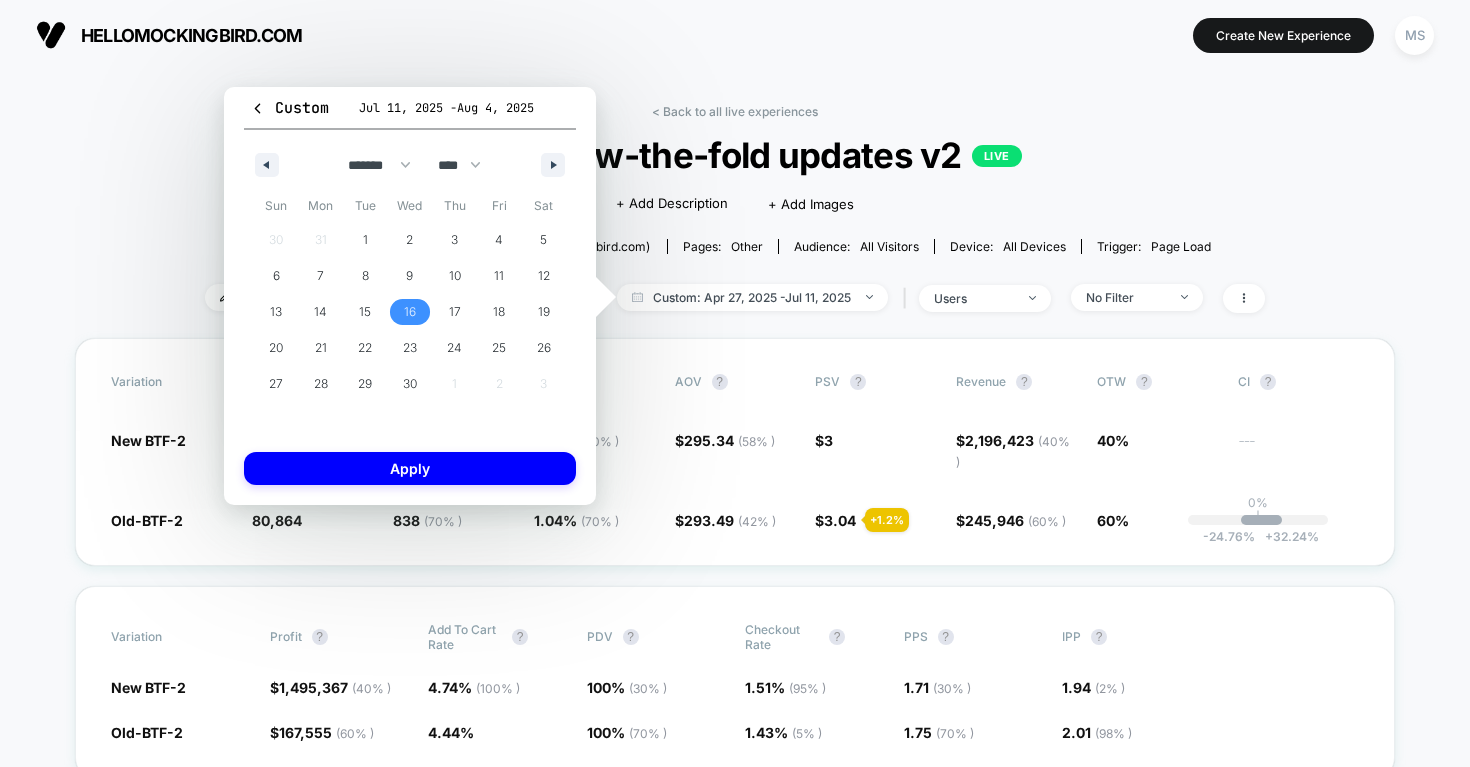click on "16" at bounding box center [410, 312] 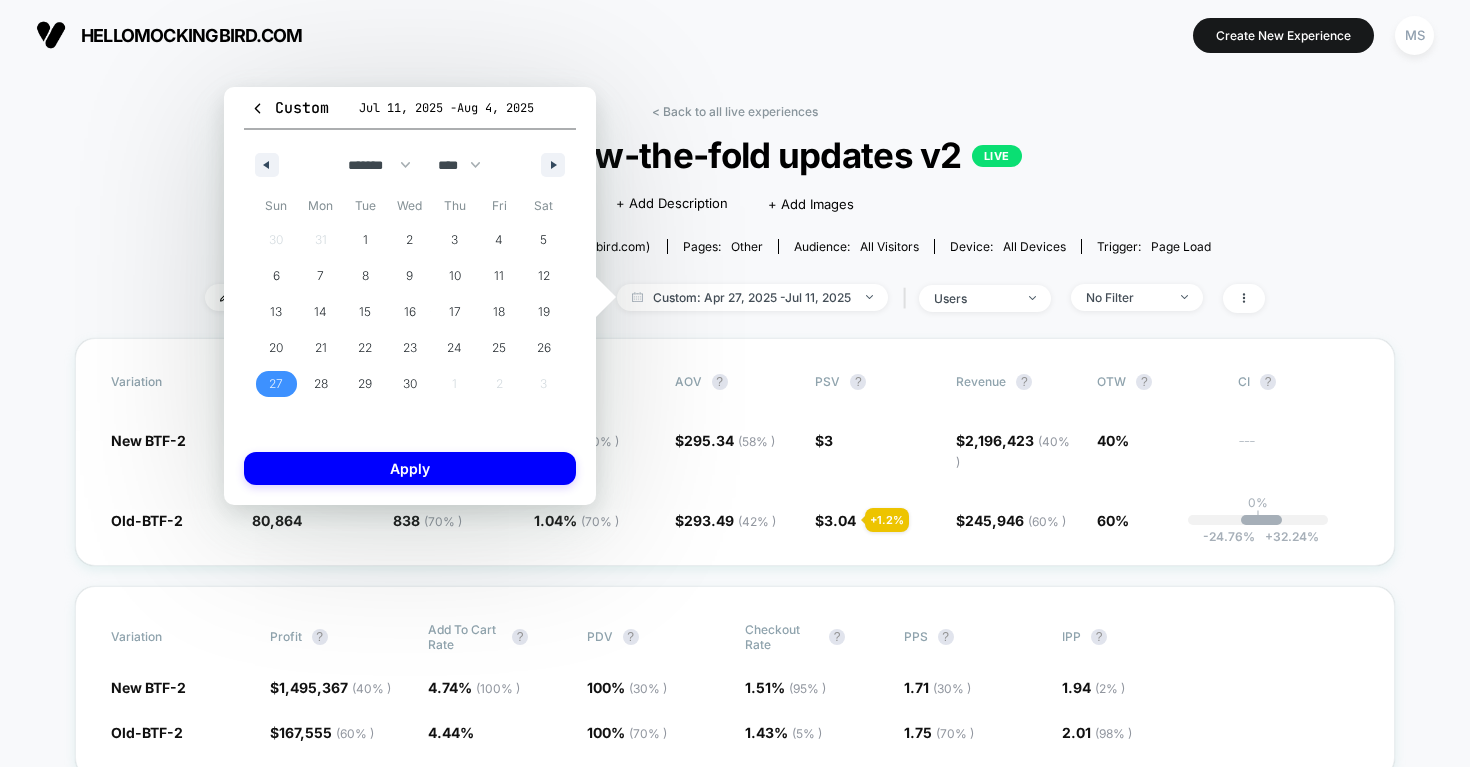 click on "27" at bounding box center [276, 384] 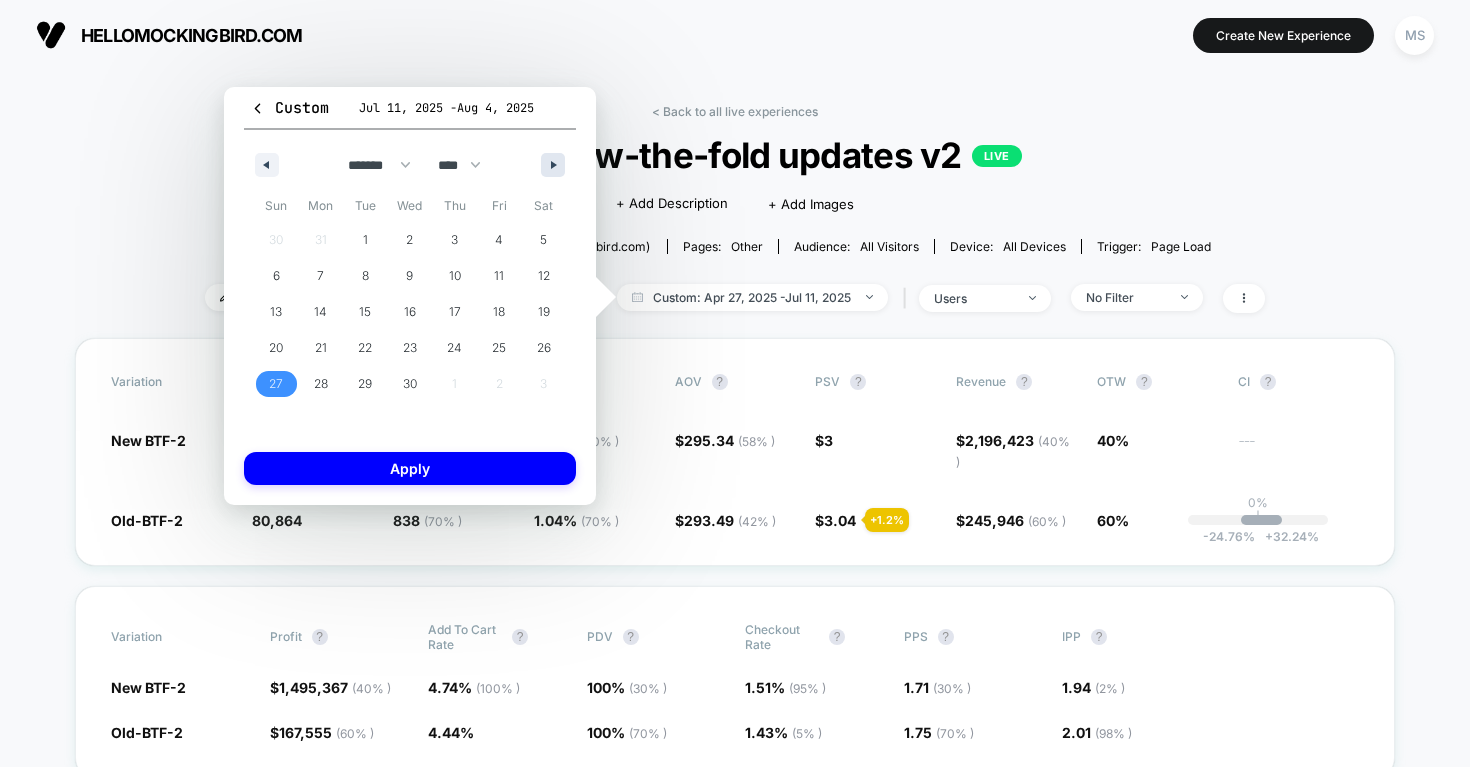 click at bounding box center [553, 165] 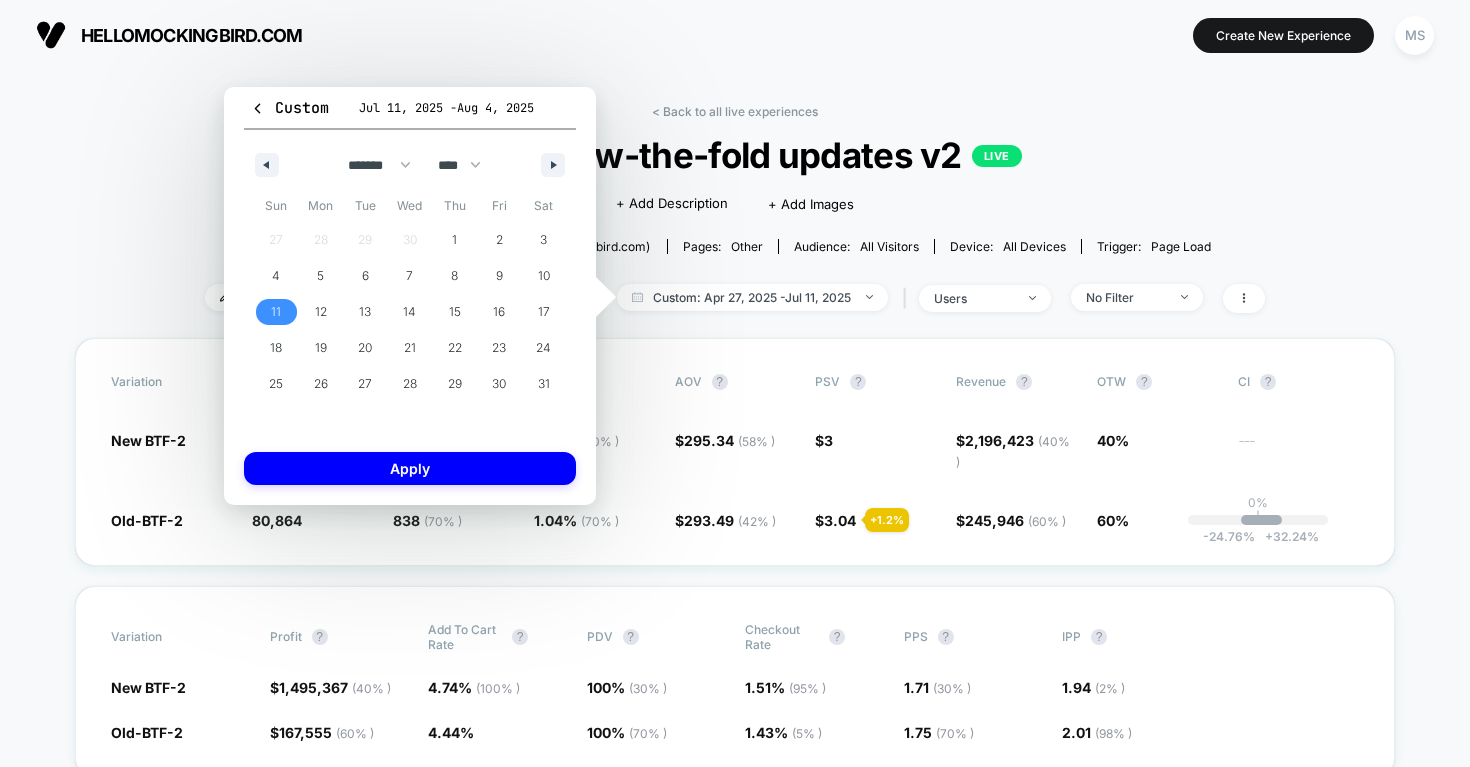 click on "11" at bounding box center [276, 312] 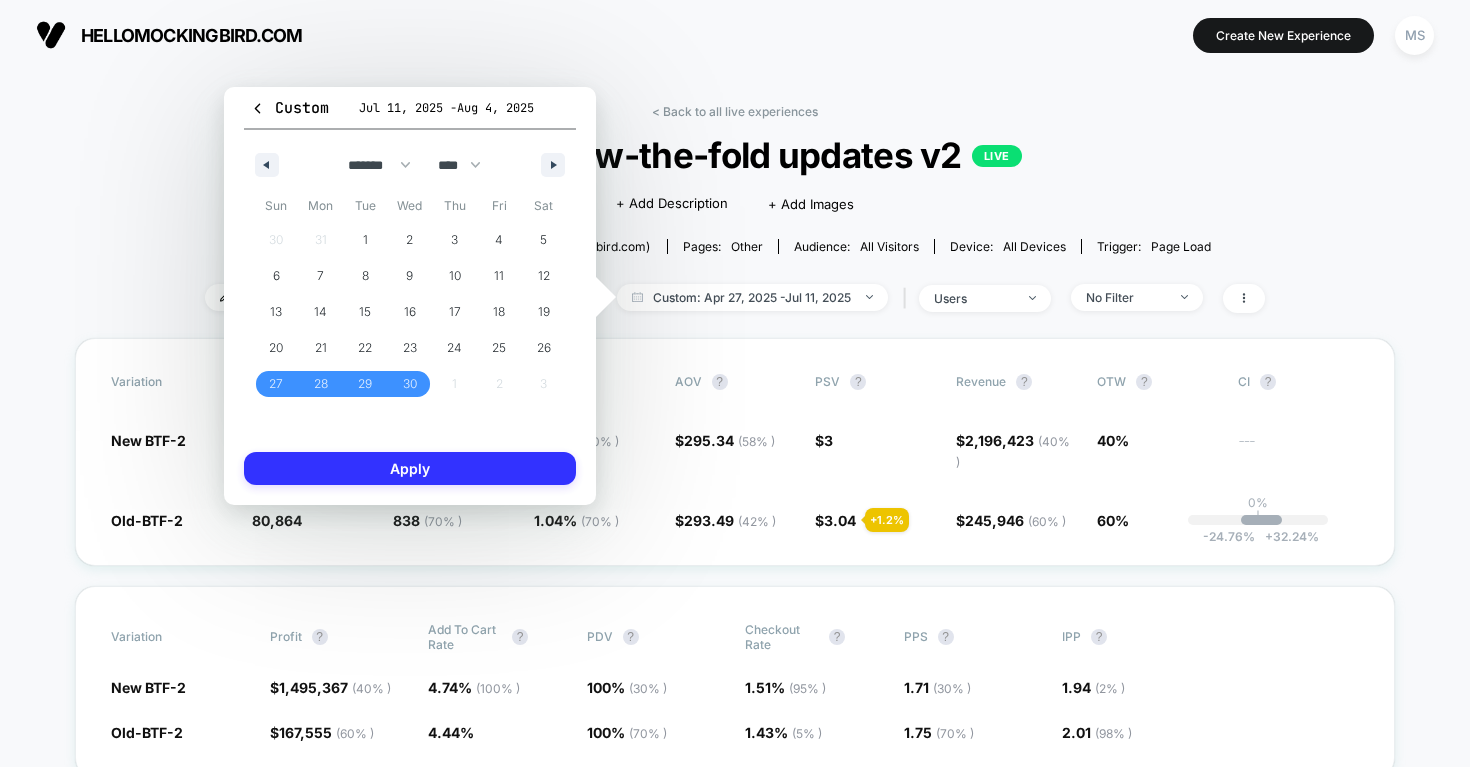 click on "Apply" at bounding box center [410, 468] 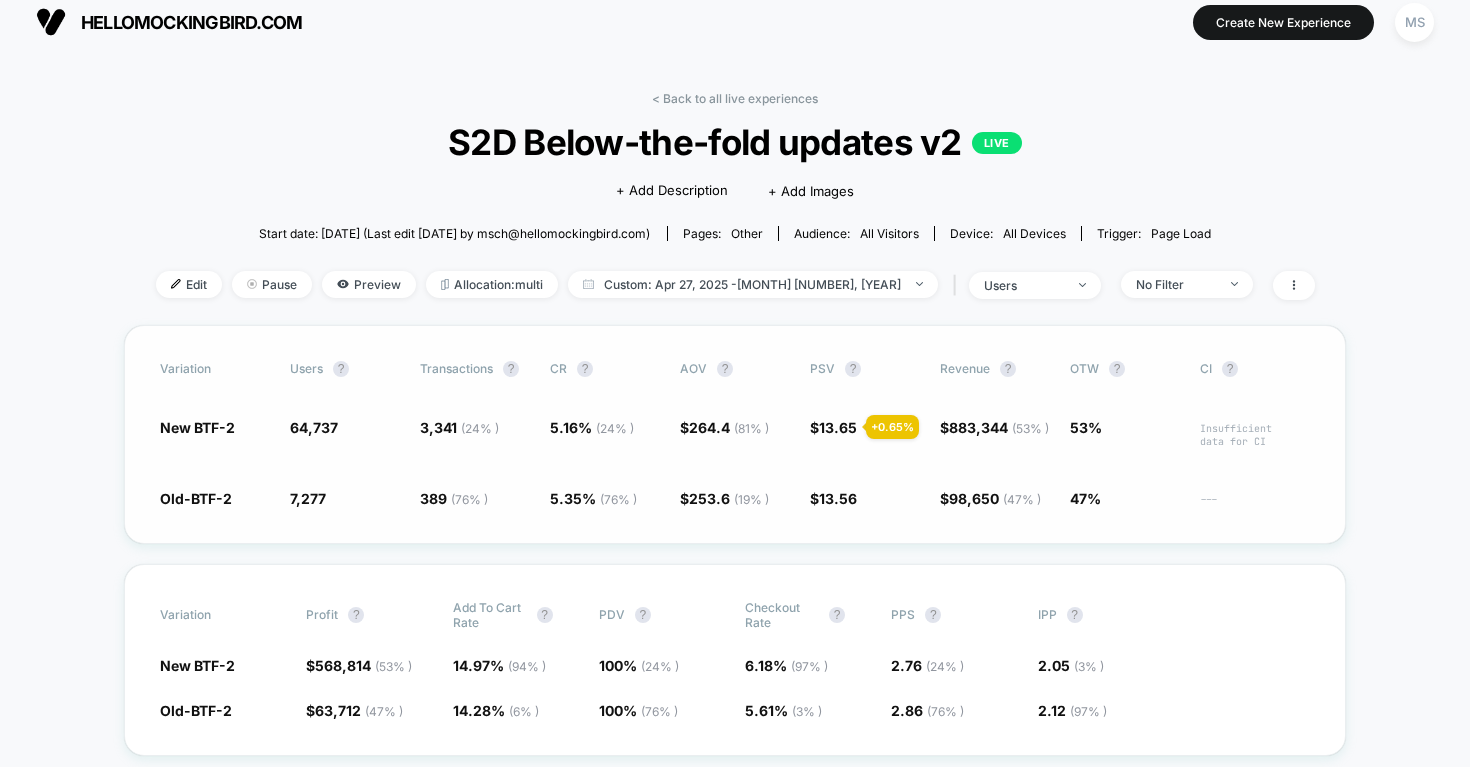 scroll, scrollTop: 14, scrollLeft: 0, axis: vertical 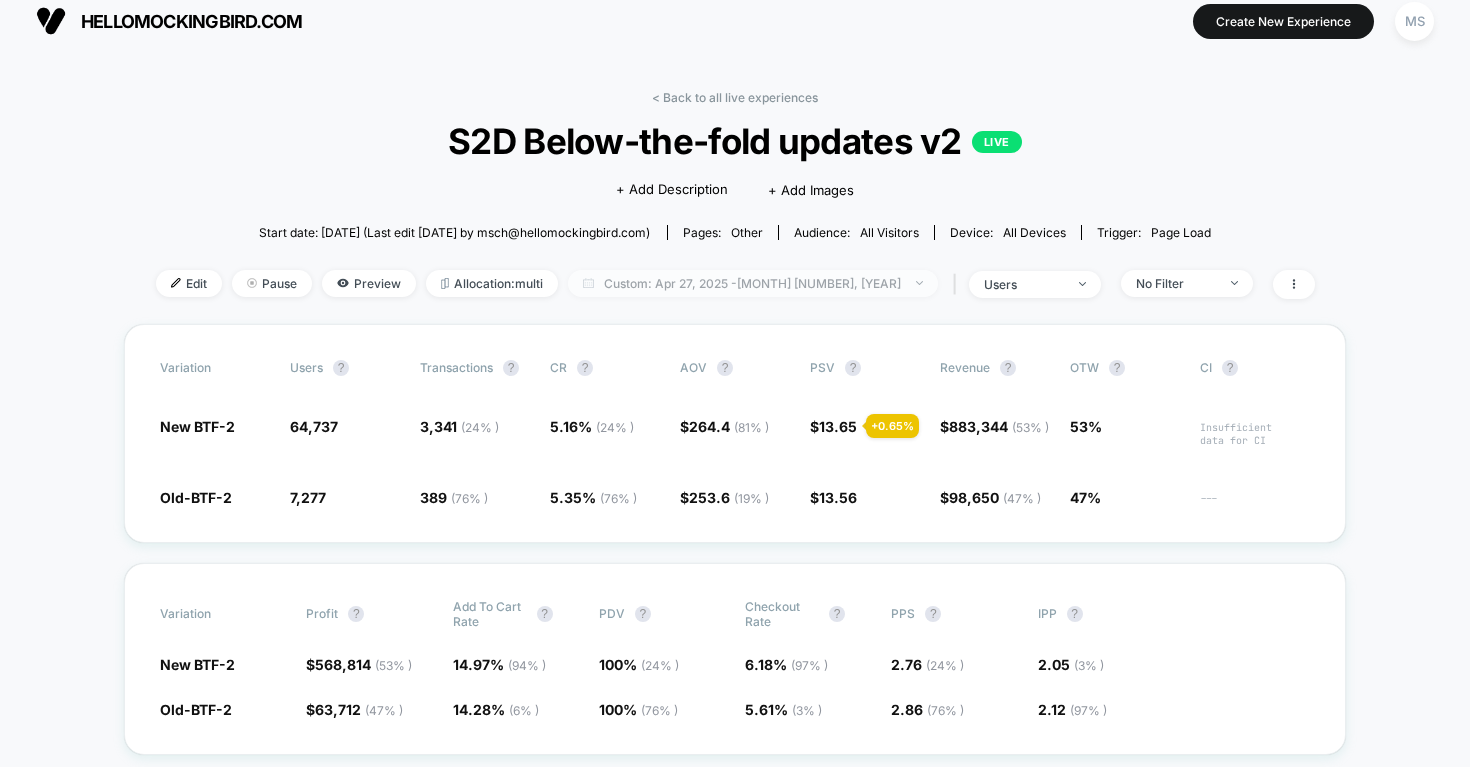 click on "Custom:     Apr 27, 2025    -    May 11, 2025" at bounding box center (753, 283) 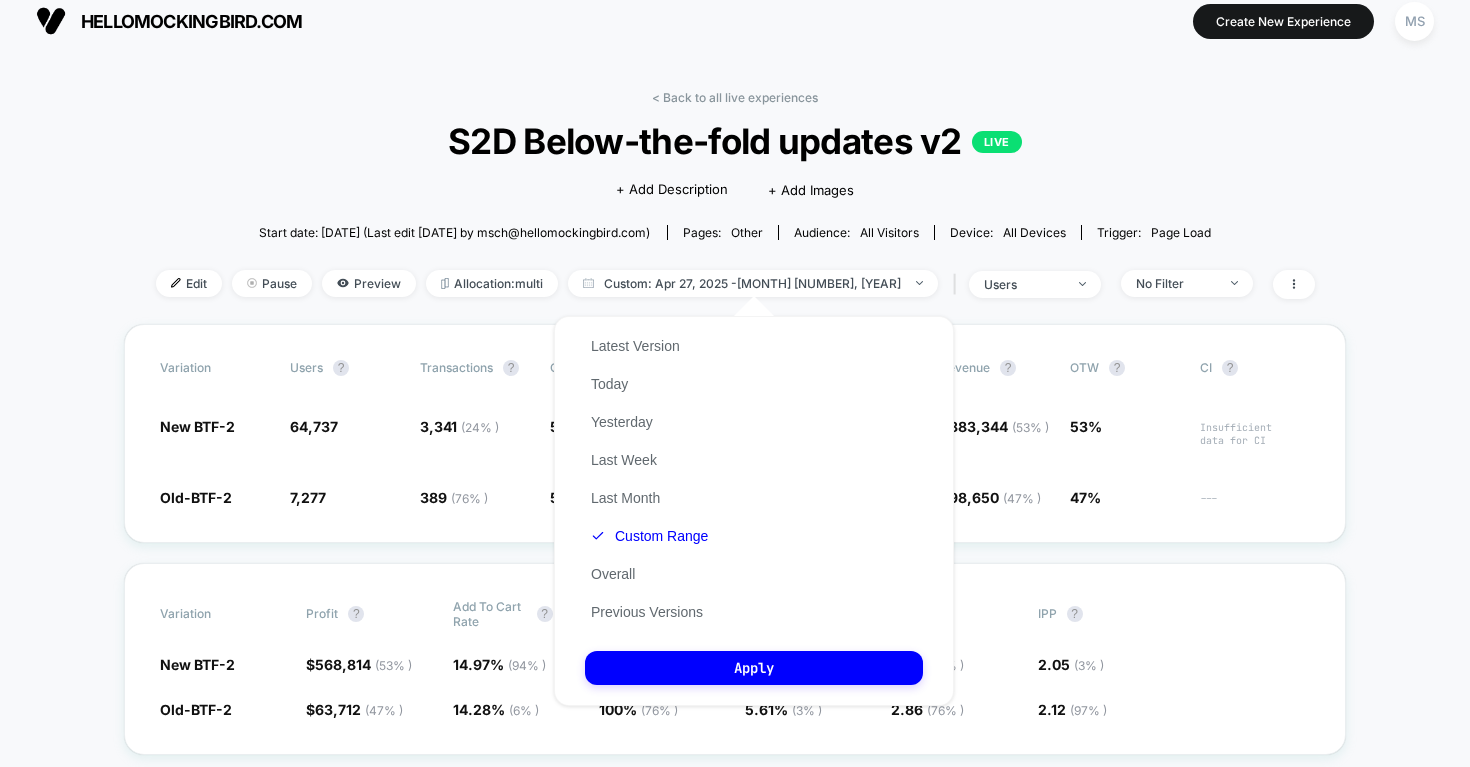 click on "S2D Below-the-fold updates v2 LIVE" at bounding box center (734, 141) 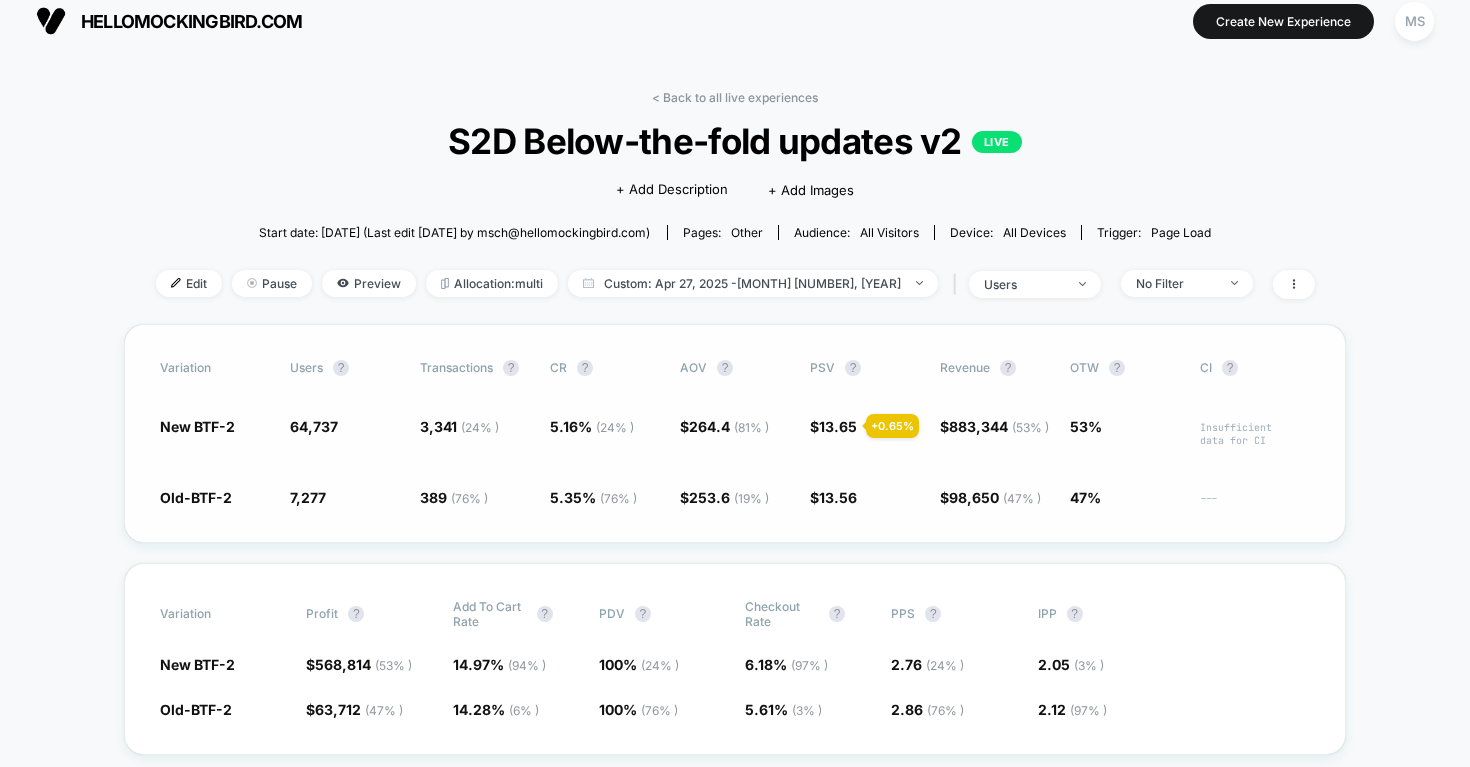 drag, startPoint x: 1210, startPoint y: 22, endPoint x: 618, endPoint y: 365, distance: 684.18787 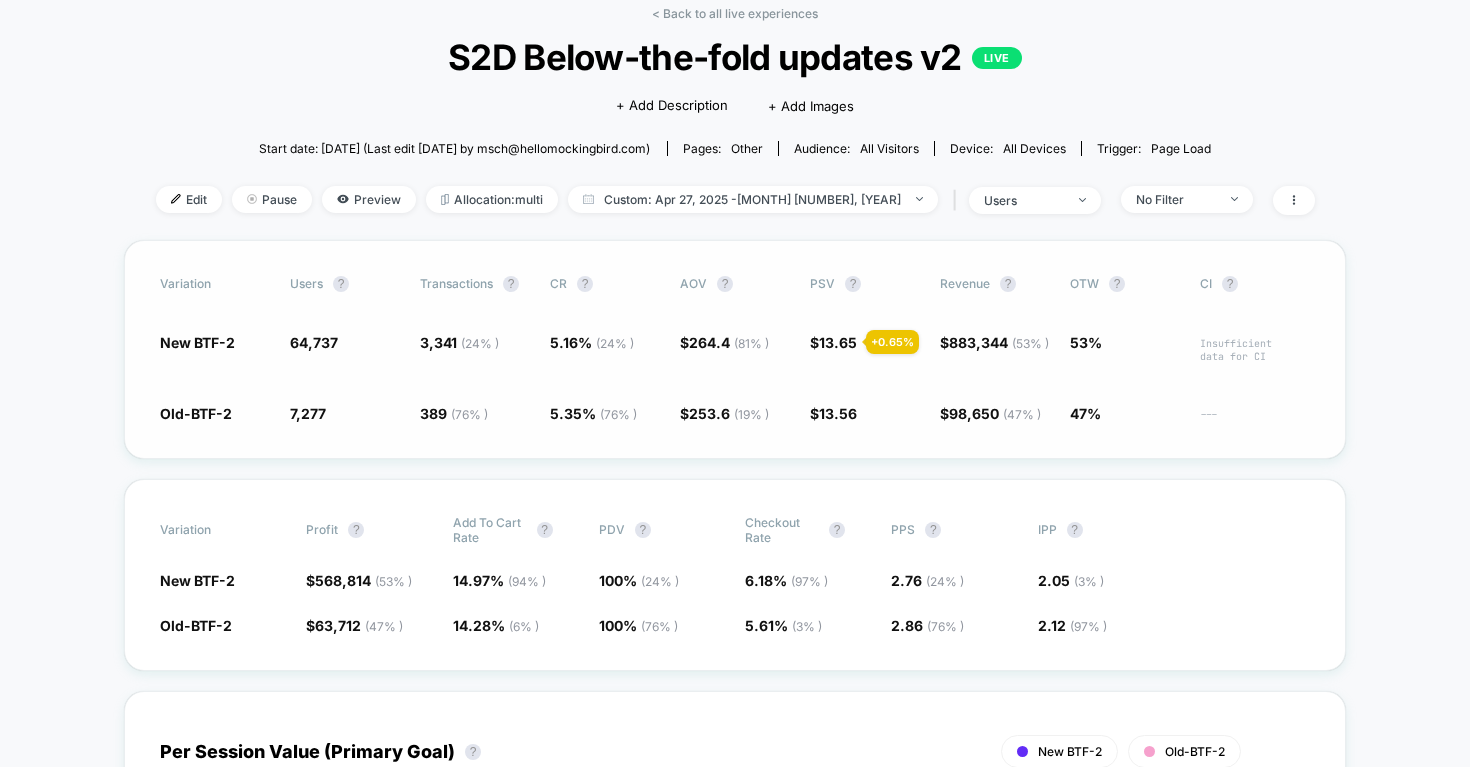 scroll, scrollTop: 104, scrollLeft: 0, axis: vertical 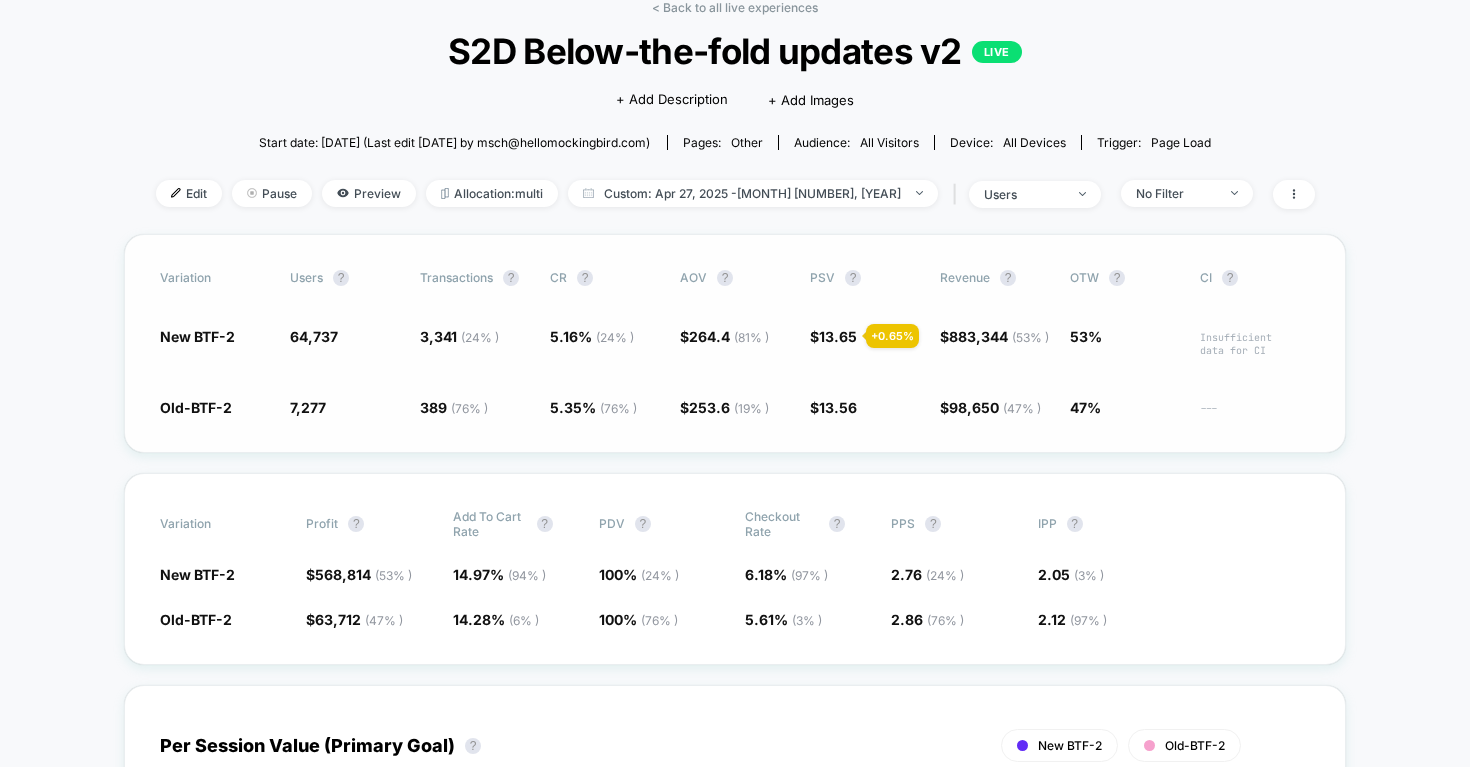 drag, startPoint x: 1101, startPoint y: 311, endPoint x: 1111, endPoint y: 433, distance: 122.40915 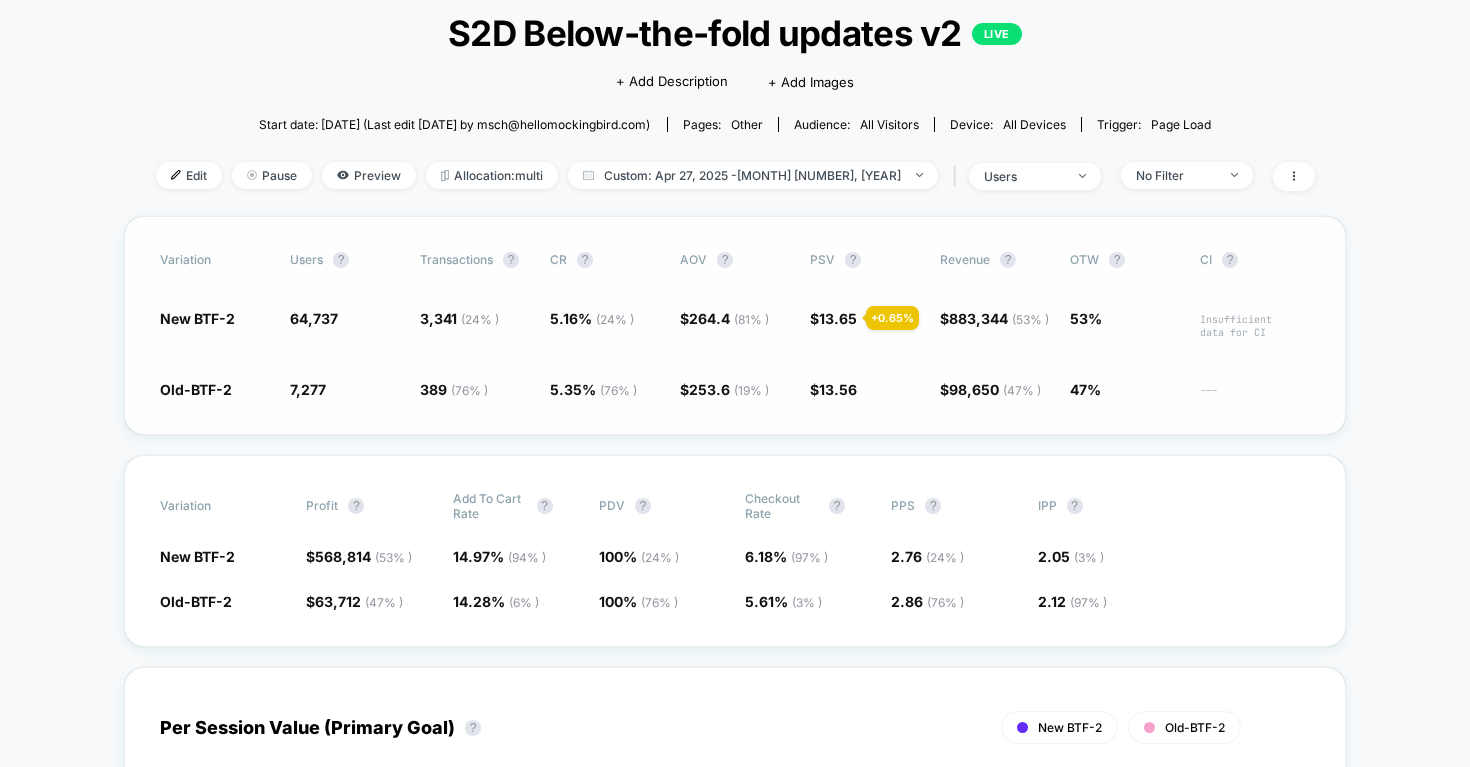 scroll, scrollTop: 123, scrollLeft: 0, axis: vertical 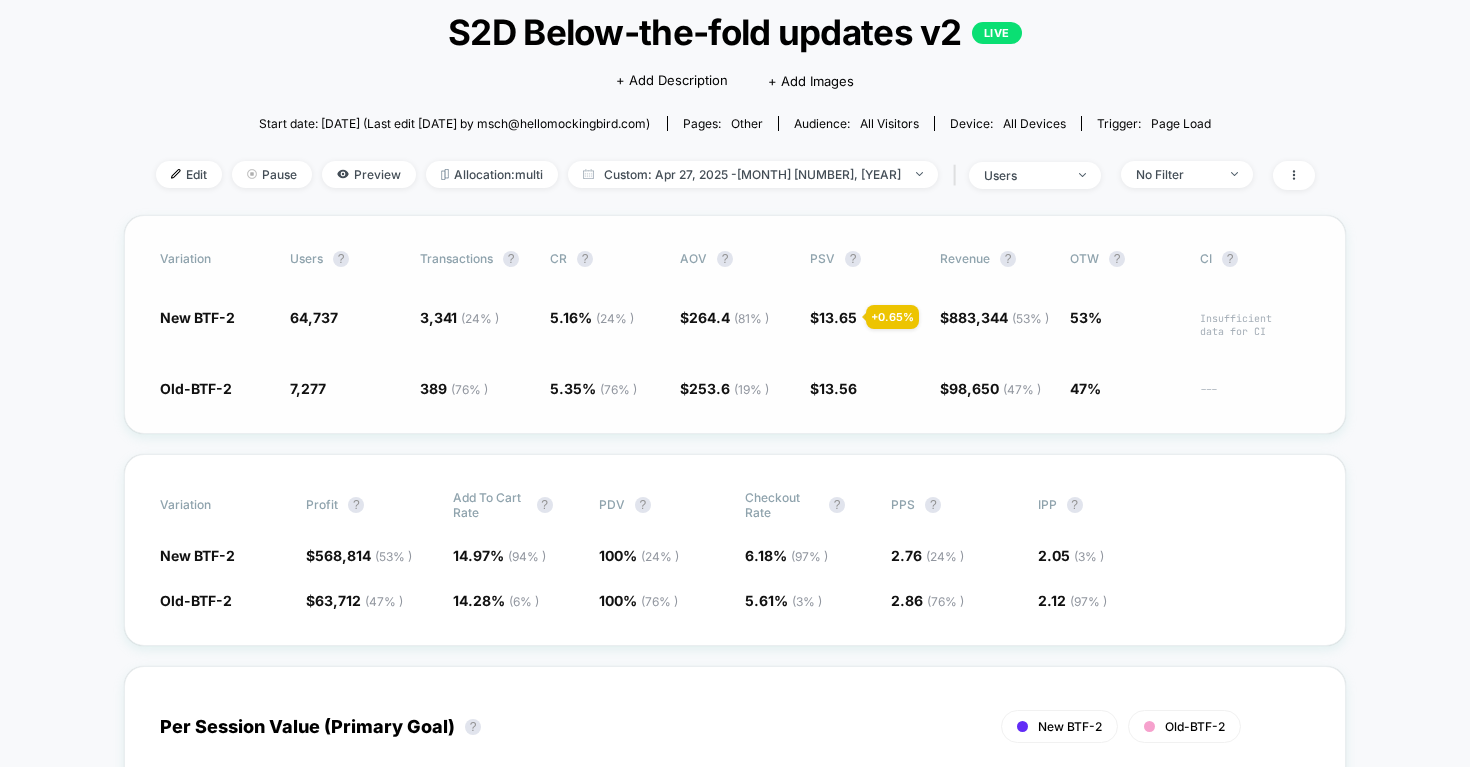 drag, startPoint x: 831, startPoint y: 259, endPoint x: 810, endPoint y: 259, distance: 21 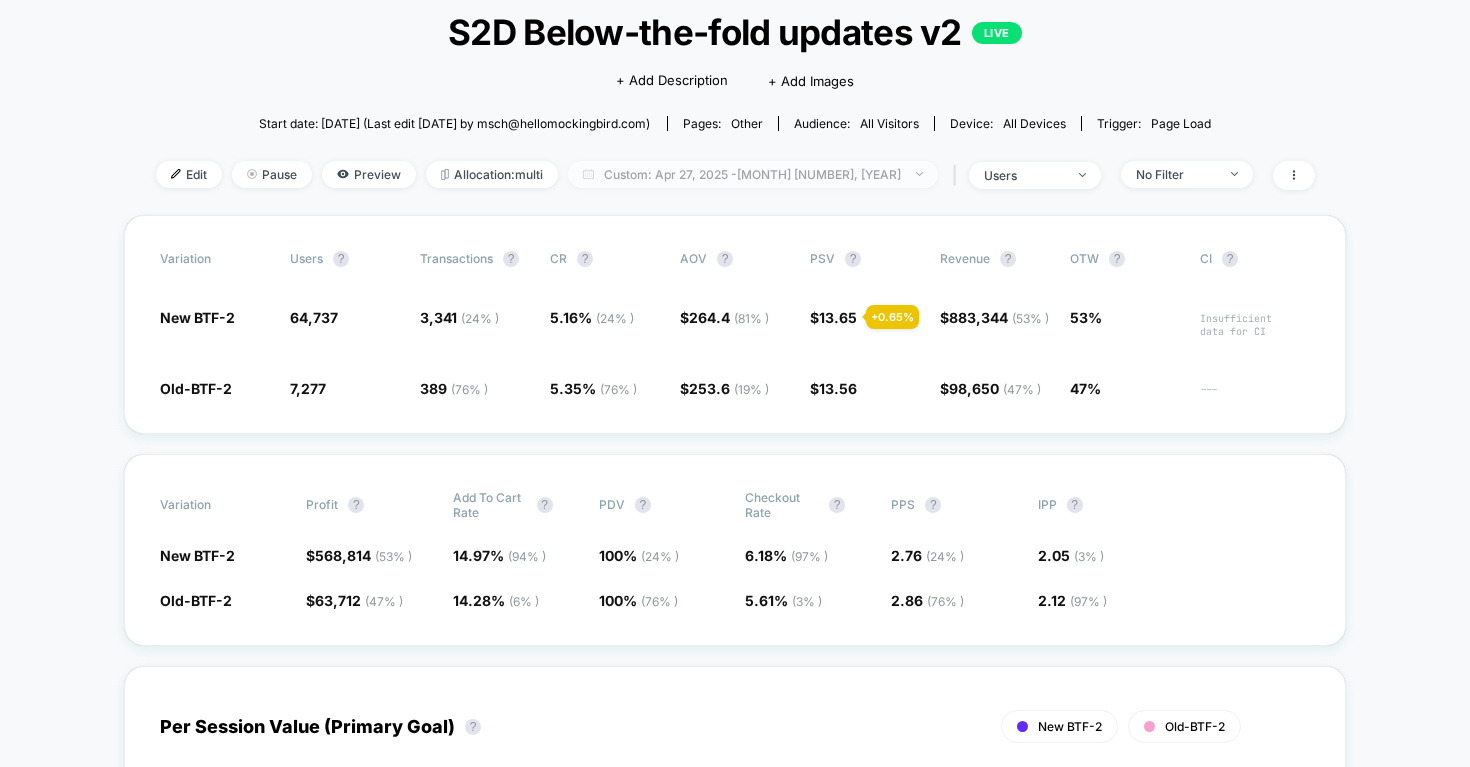 click on "Custom:     Apr 27, 2025    -    May 11, 2025" at bounding box center [753, 174] 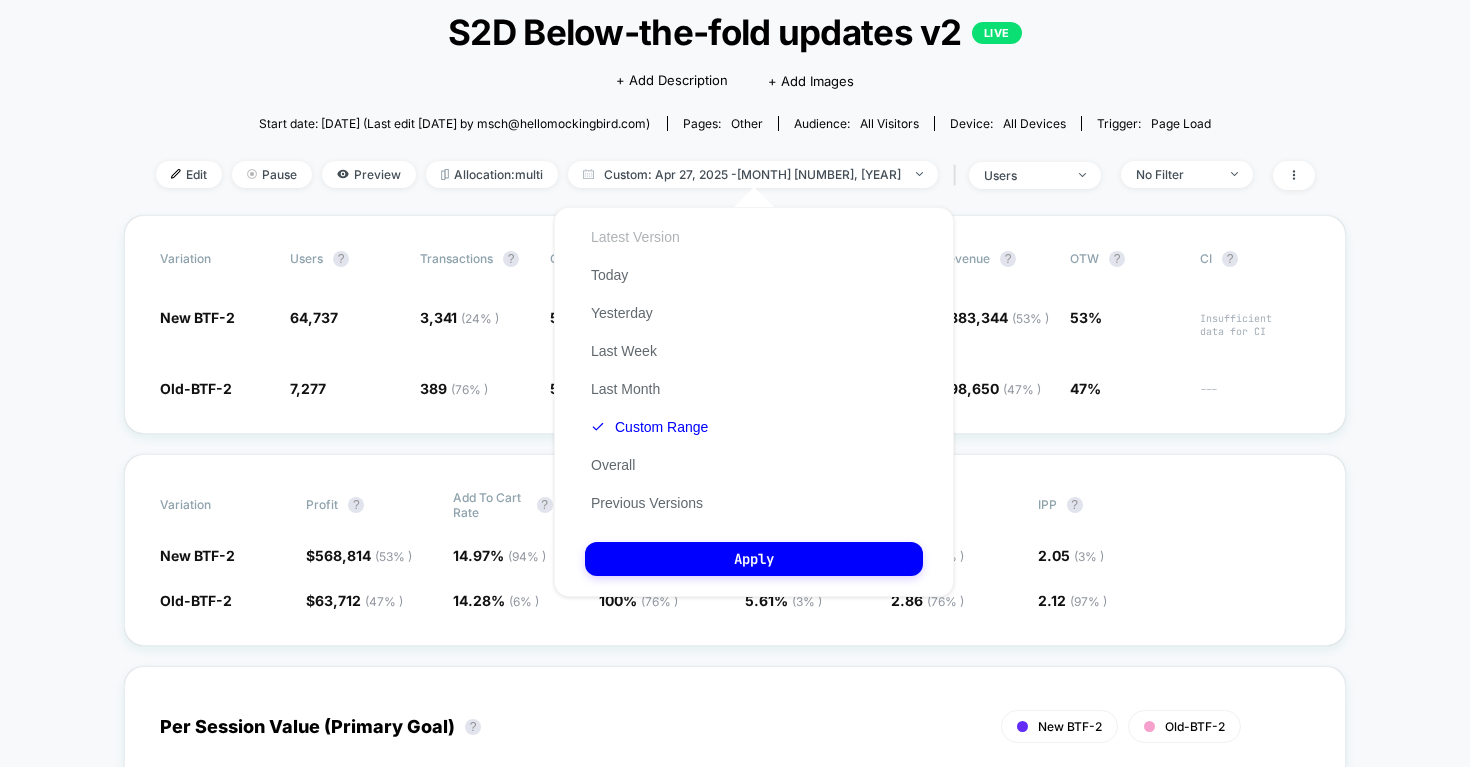 click on "Latest Version" at bounding box center [635, 237] 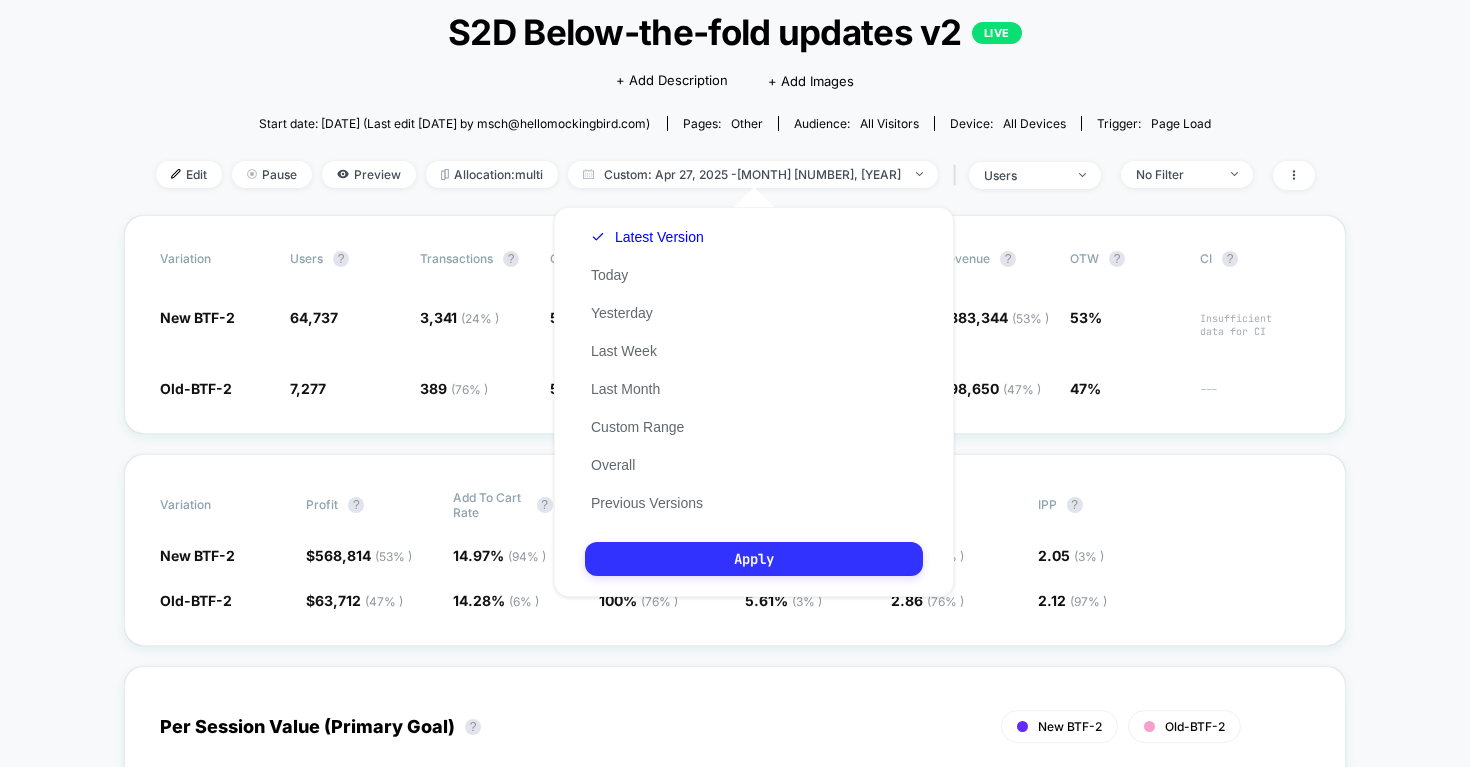 click on "Apply" at bounding box center [754, 559] 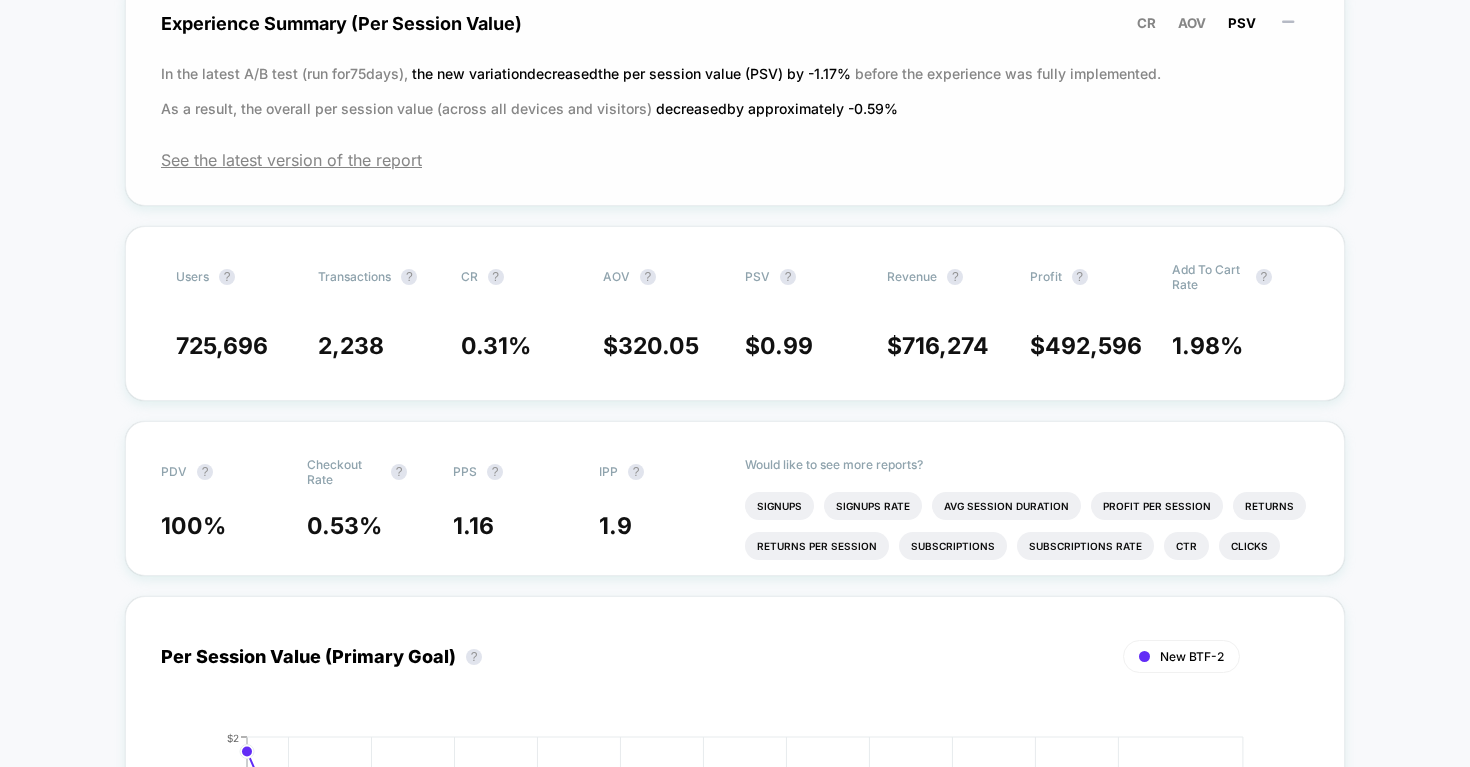 scroll, scrollTop: 360, scrollLeft: 0, axis: vertical 